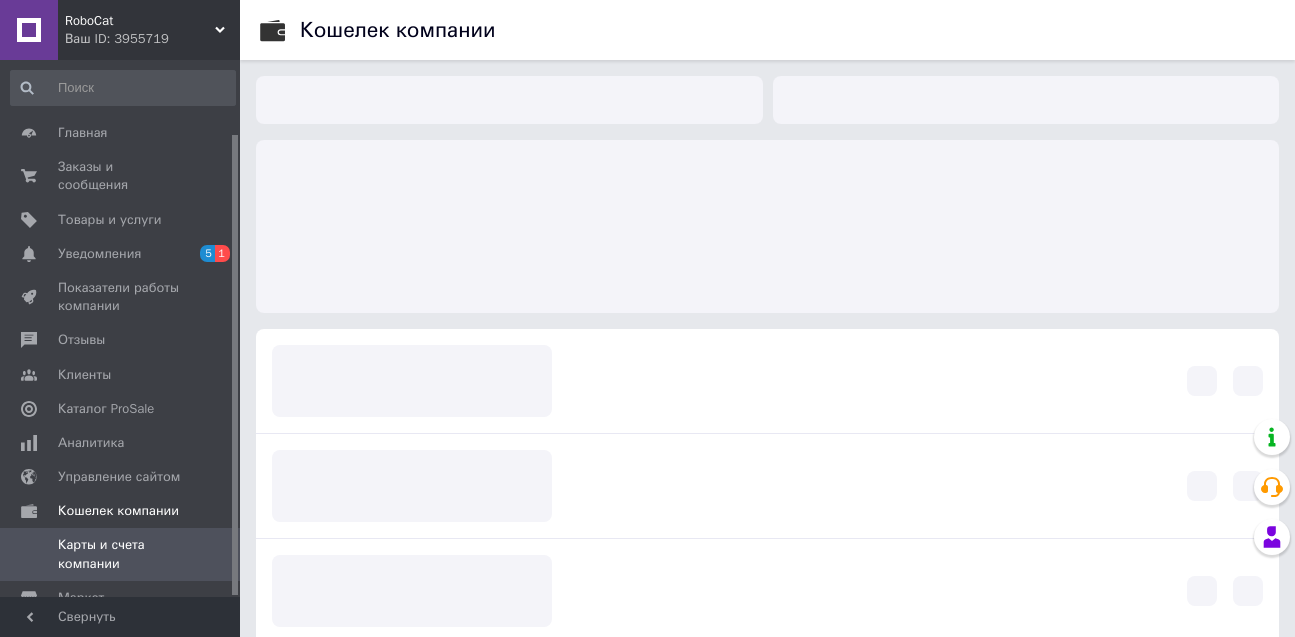 scroll, scrollTop: 0, scrollLeft: 0, axis: both 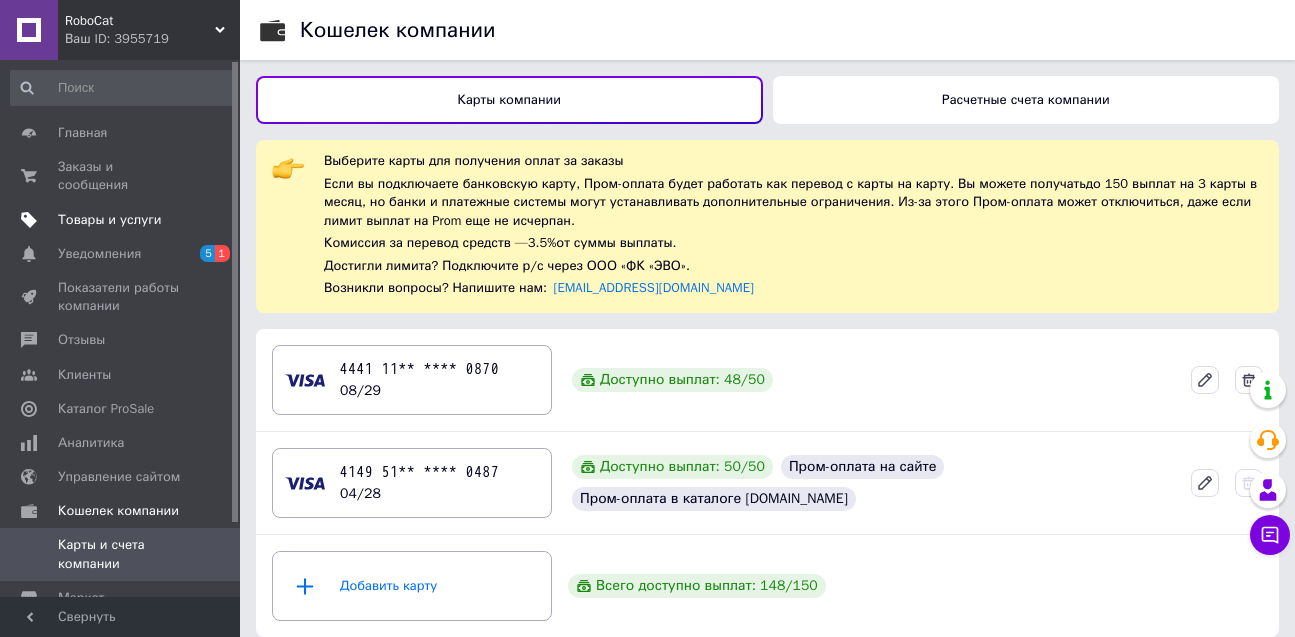 click on "Товары и услуги" at bounding box center [110, 220] 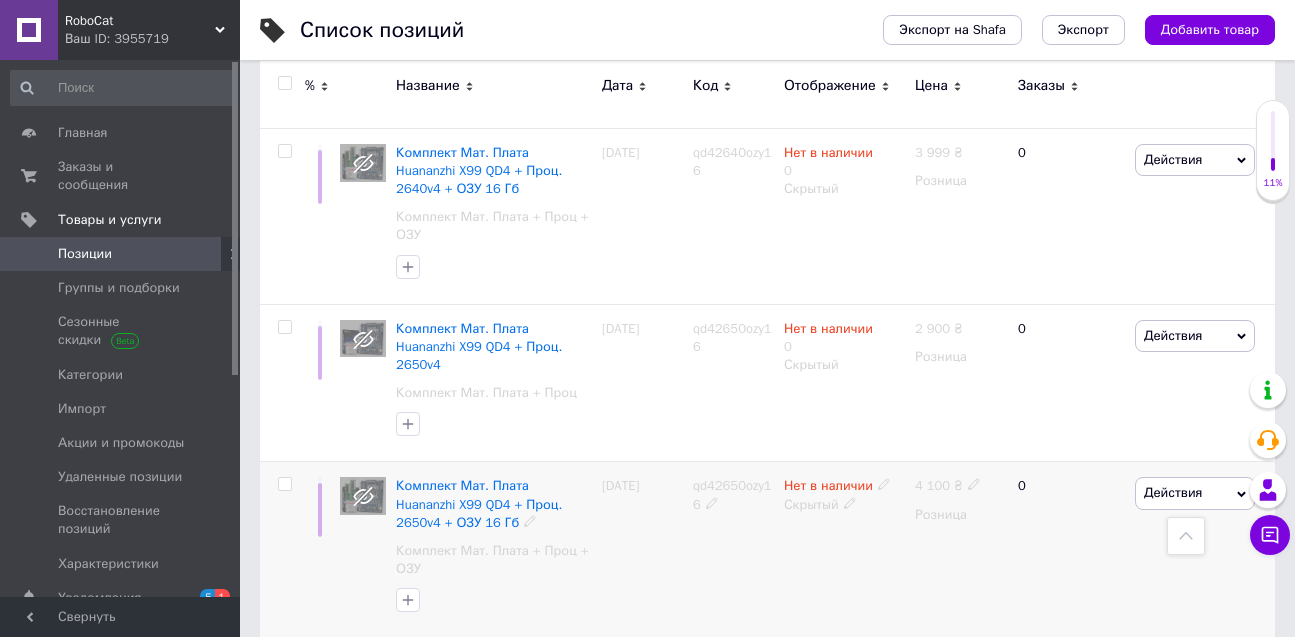 scroll, scrollTop: 2700, scrollLeft: 0, axis: vertical 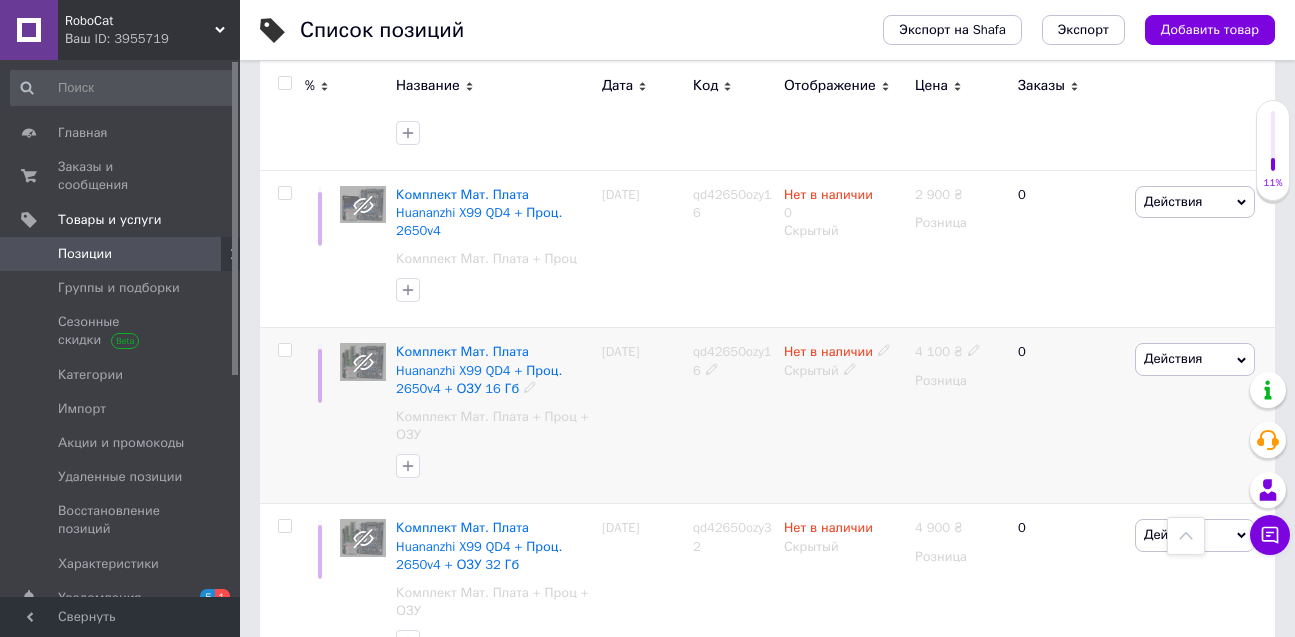 click 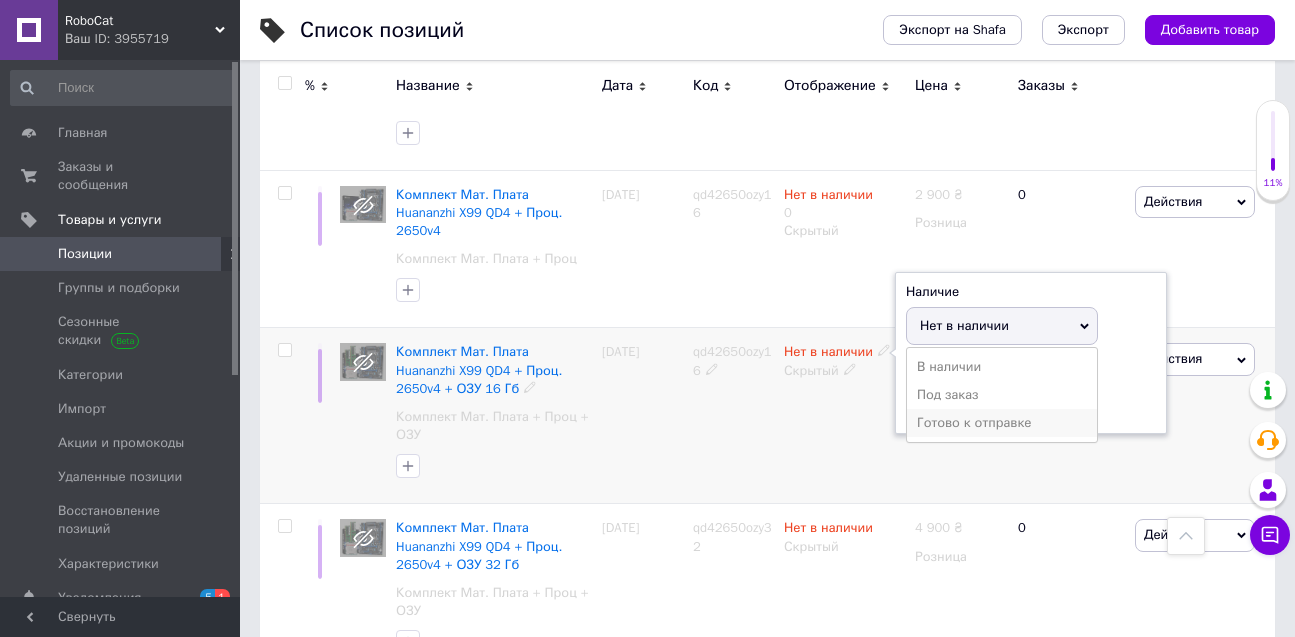 click on "Готово к отправке" at bounding box center [1002, 423] 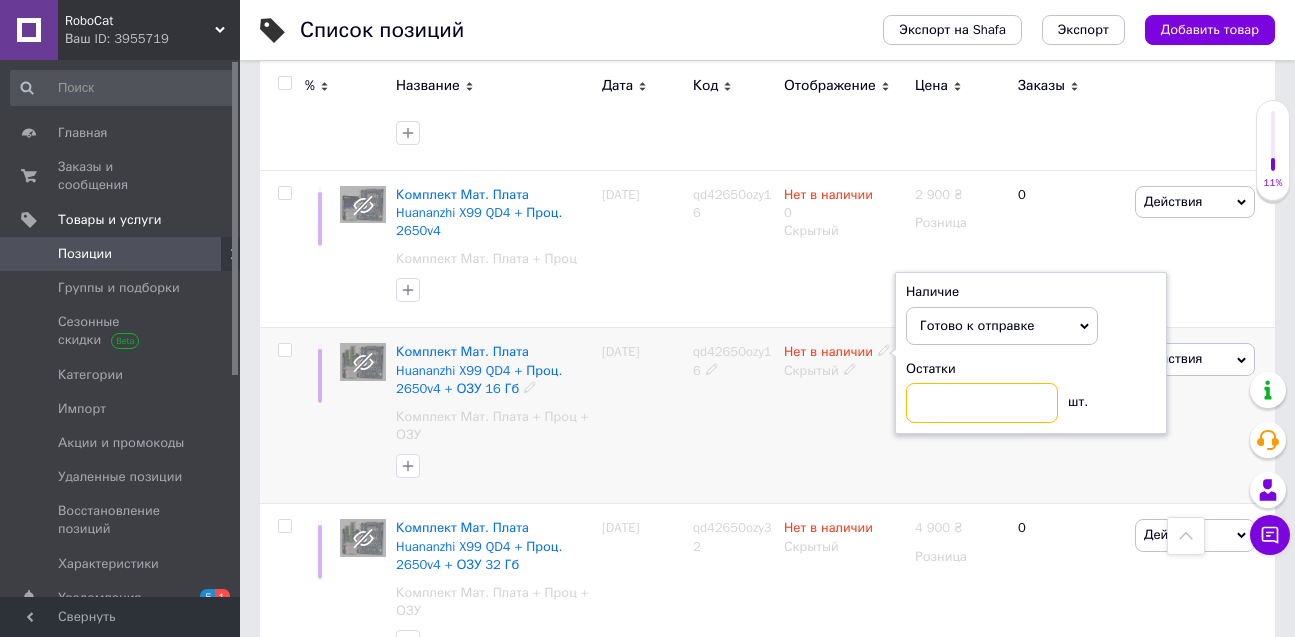 click at bounding box center (982, 403) 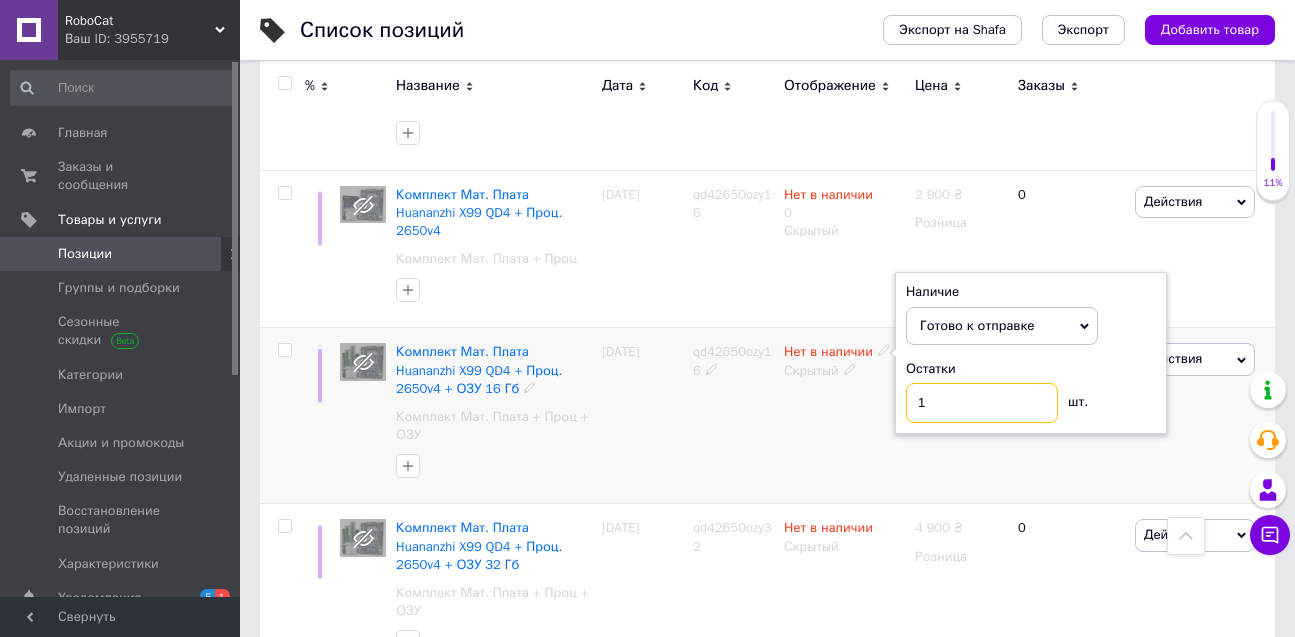 type on "1" 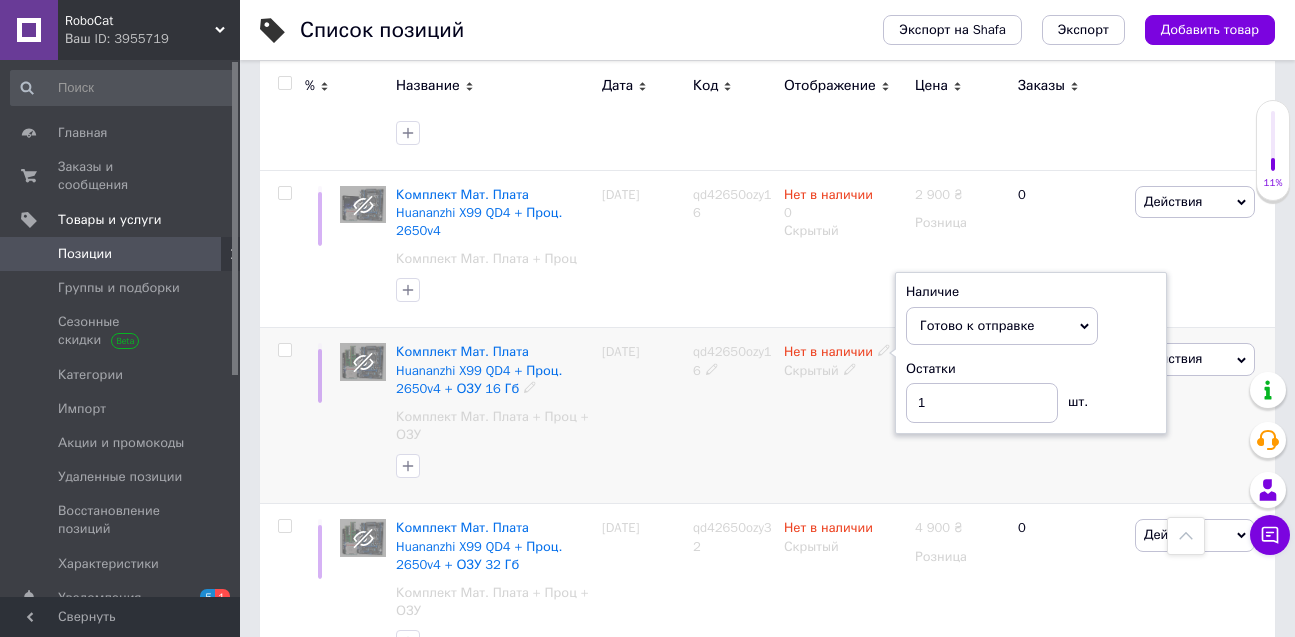 click on "Нет в наличии Наличие Готово к отправке В наличии Нет в наличии Под заказ Остатки 1 шт. Скрытый" at bounding box center [844, 416] 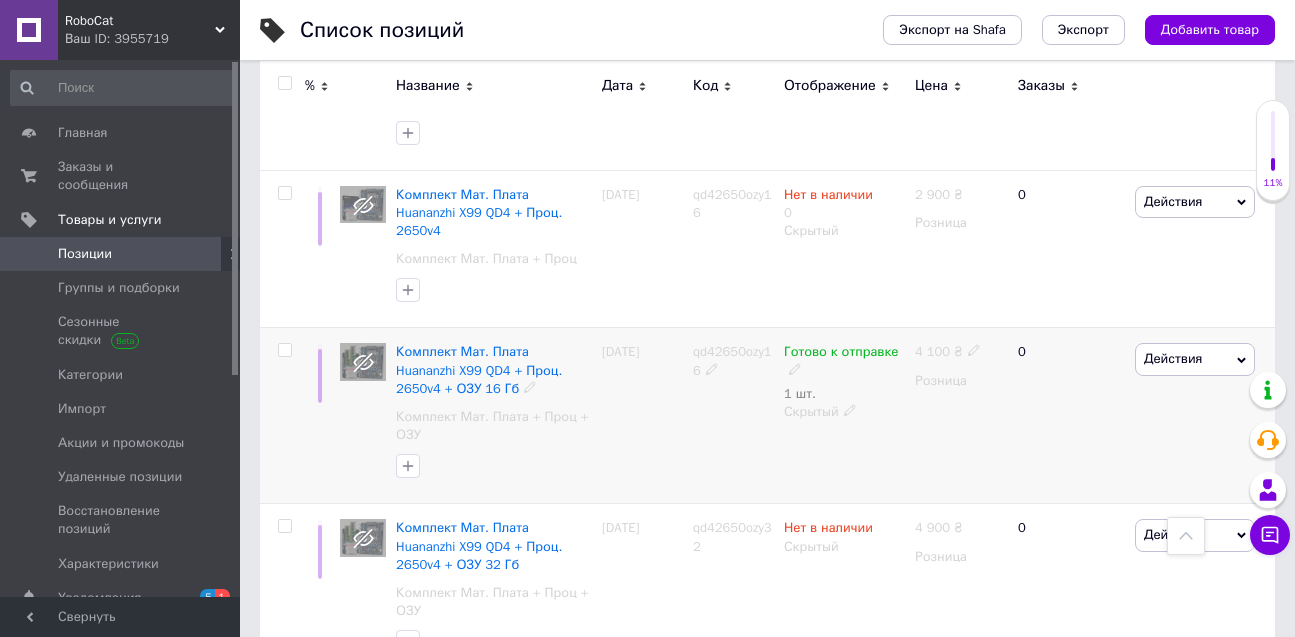 click 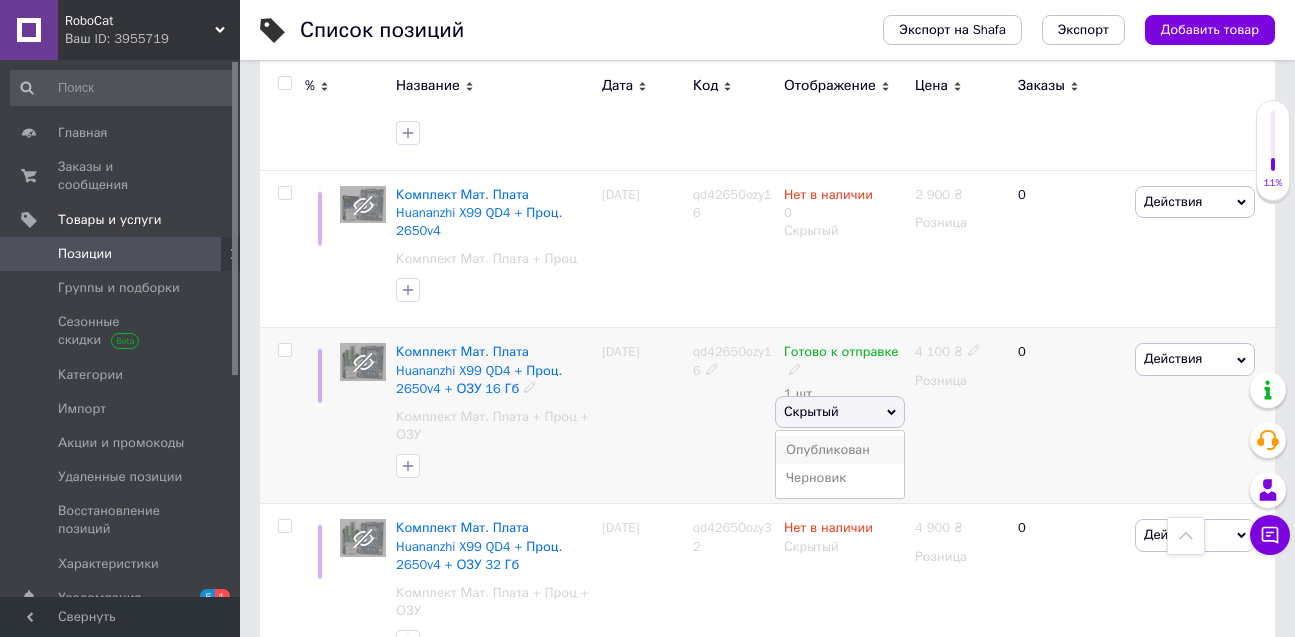click on "Опубликован" at bounding box center (840, 450) 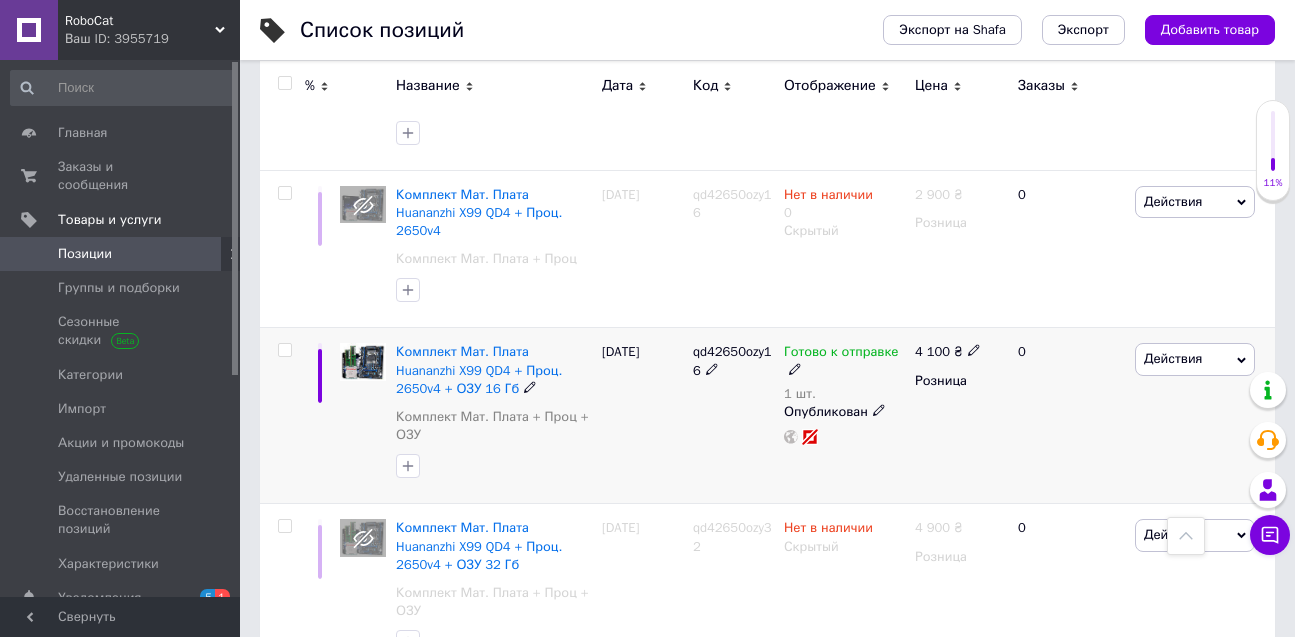 scroll, scrollTop: 2800, scrollLeft: 0, axis: vertical 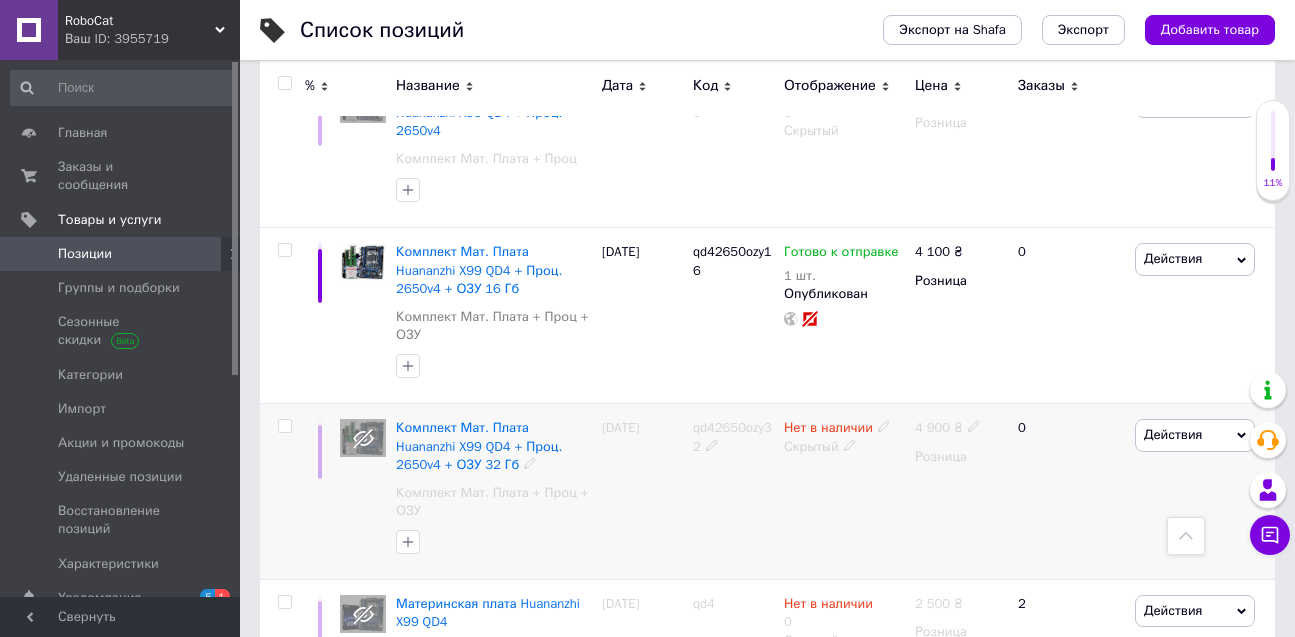 click 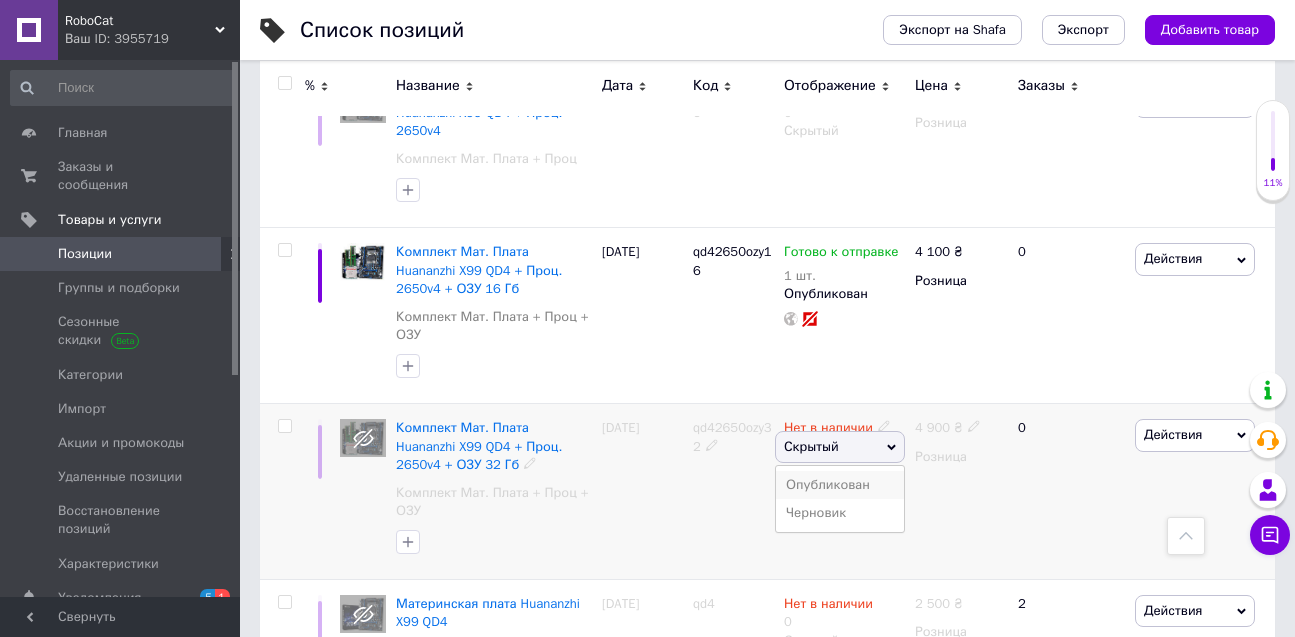 click on "Опубликован" at bounding box center [840, 485] 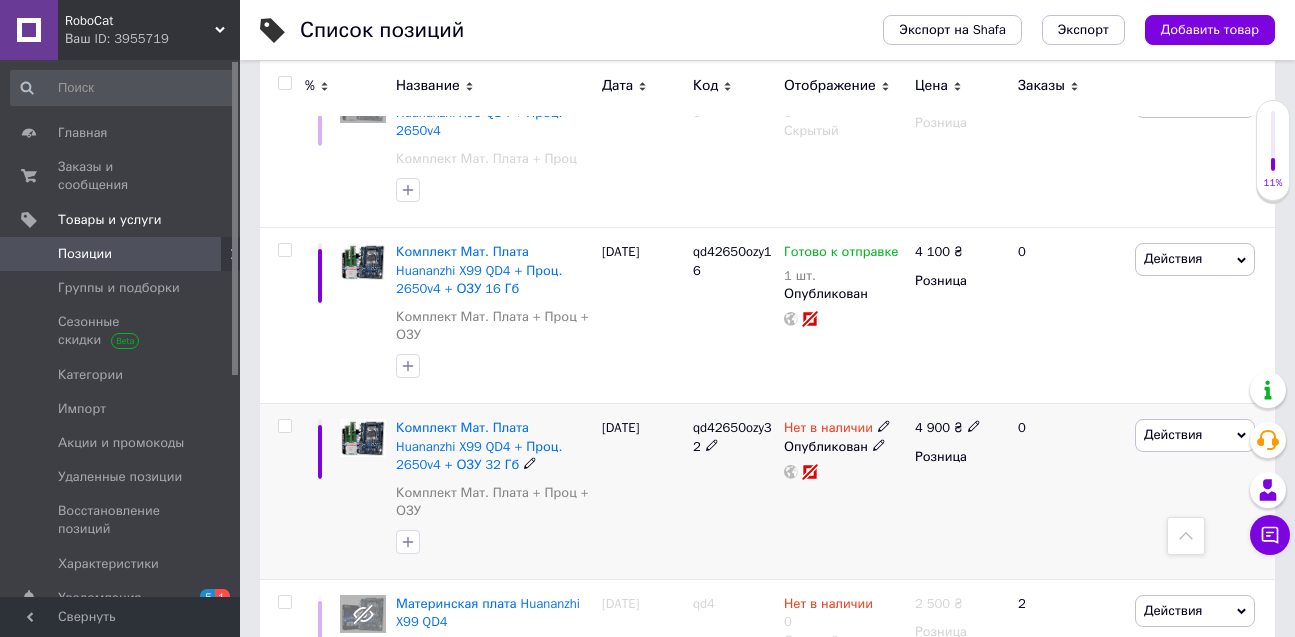 click 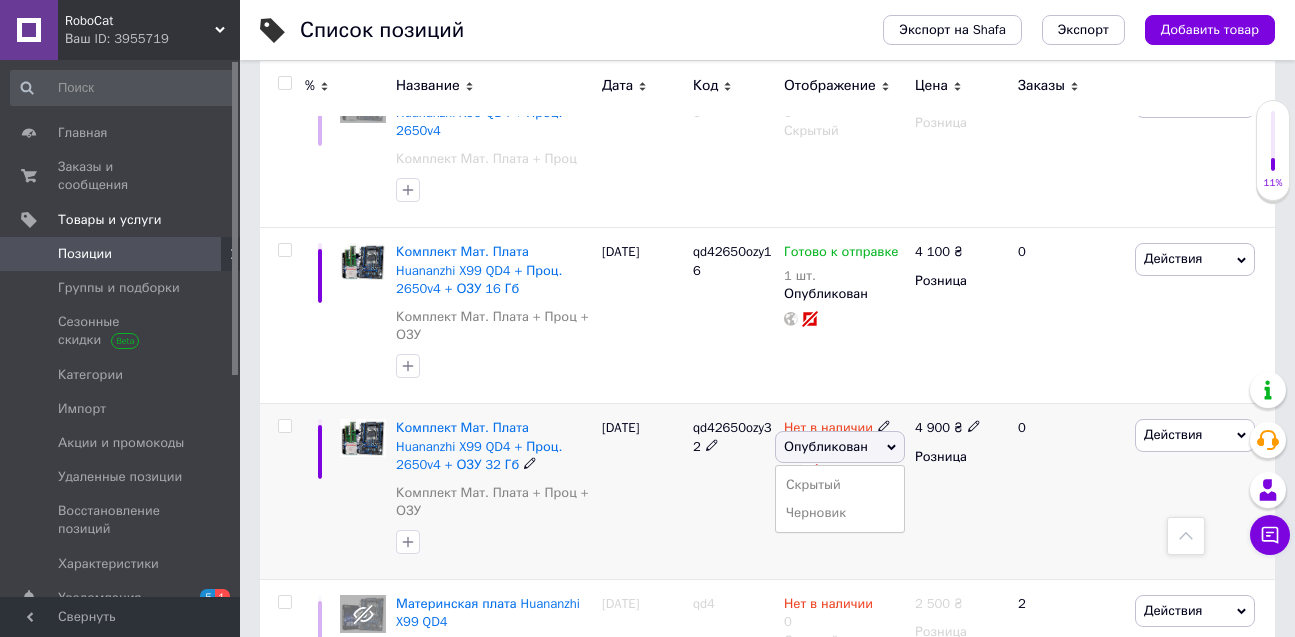 click 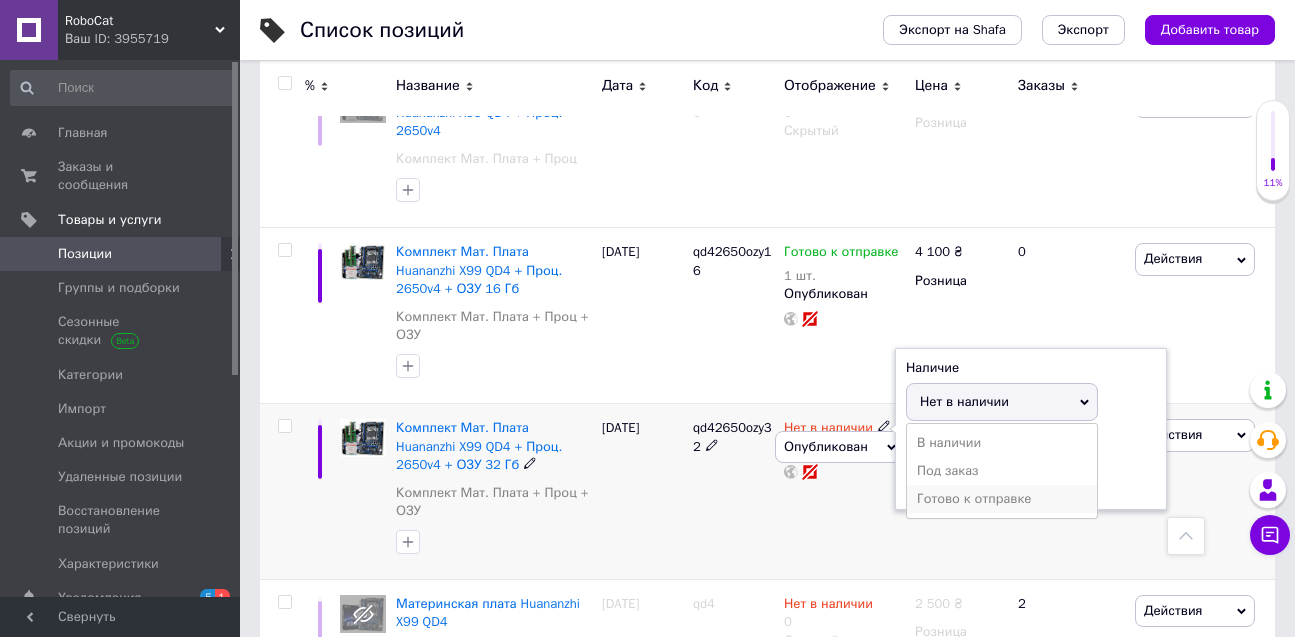 click on "Готово к отправке" at bounding box center [1002, 499] 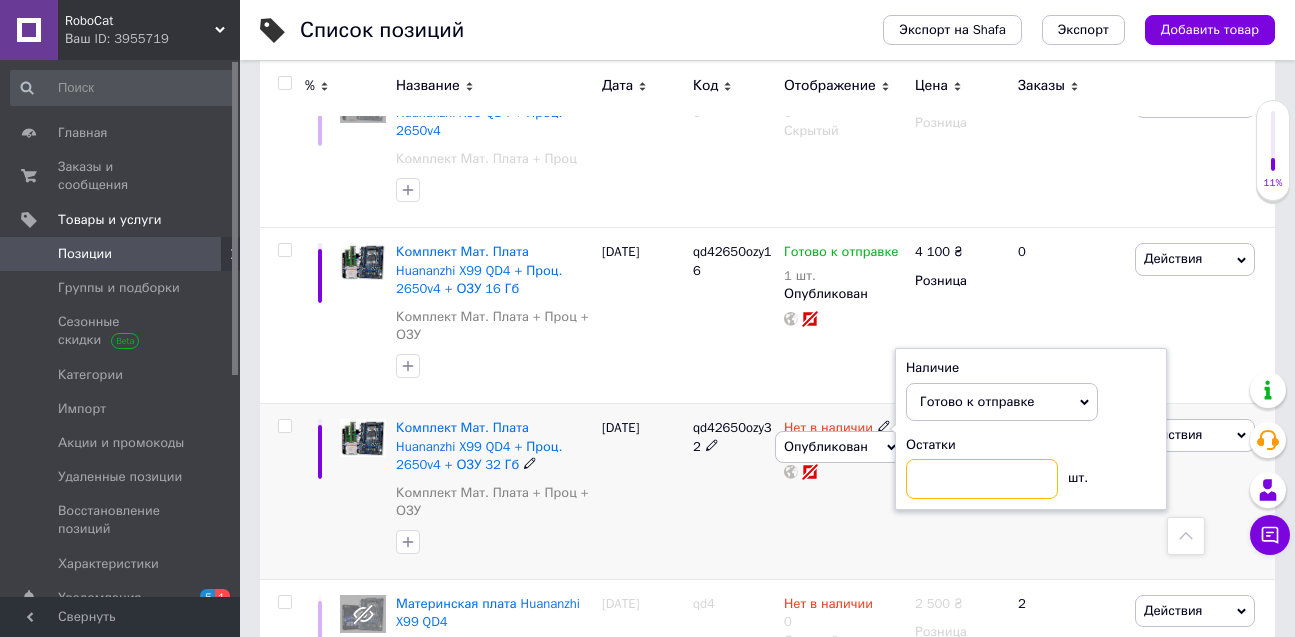 click at bounding box center [982, 479] 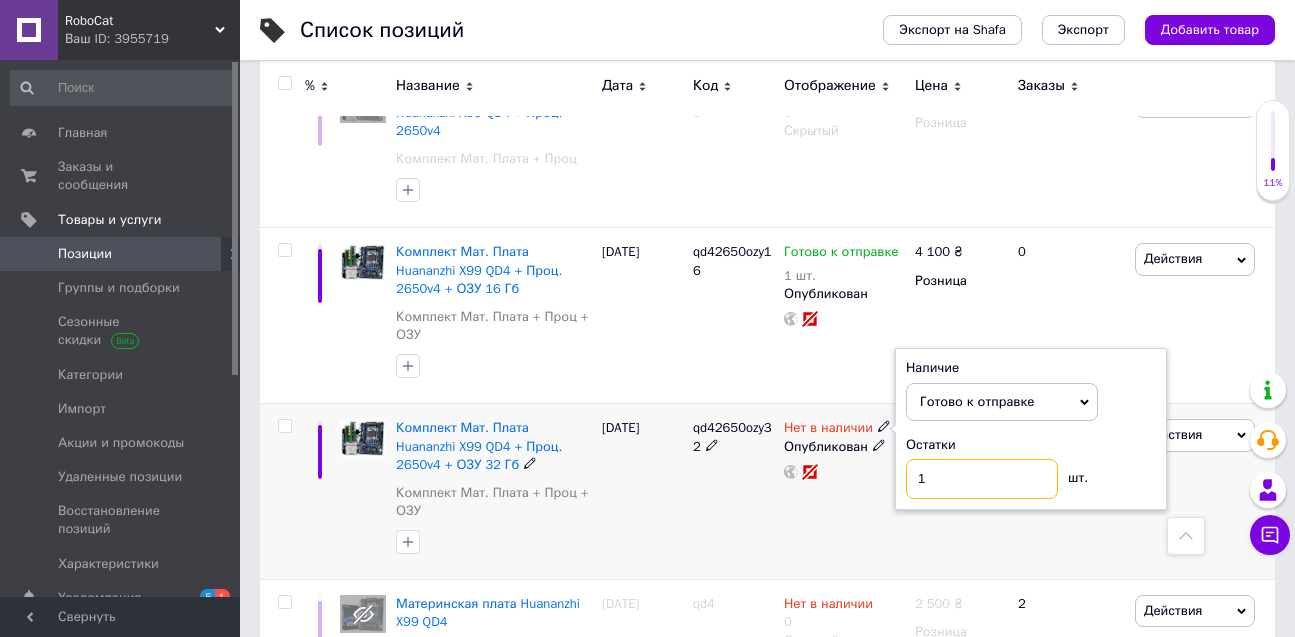 type on "1" 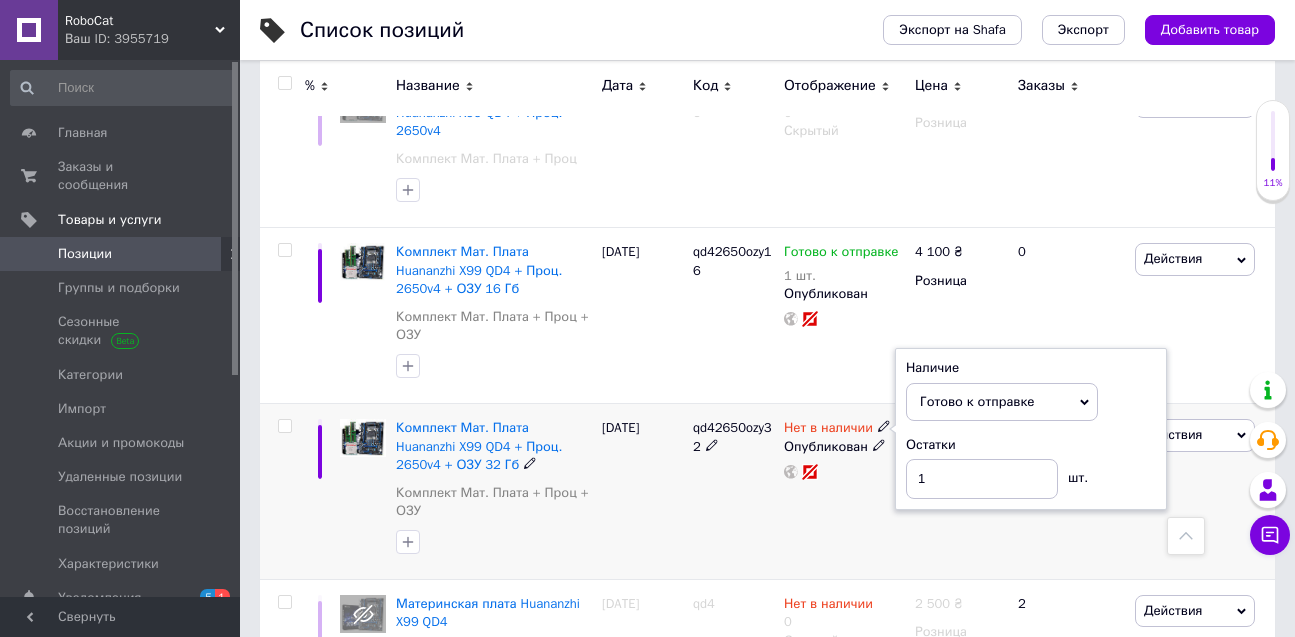 click on "[DATE]" at bounding box center (642, 492) 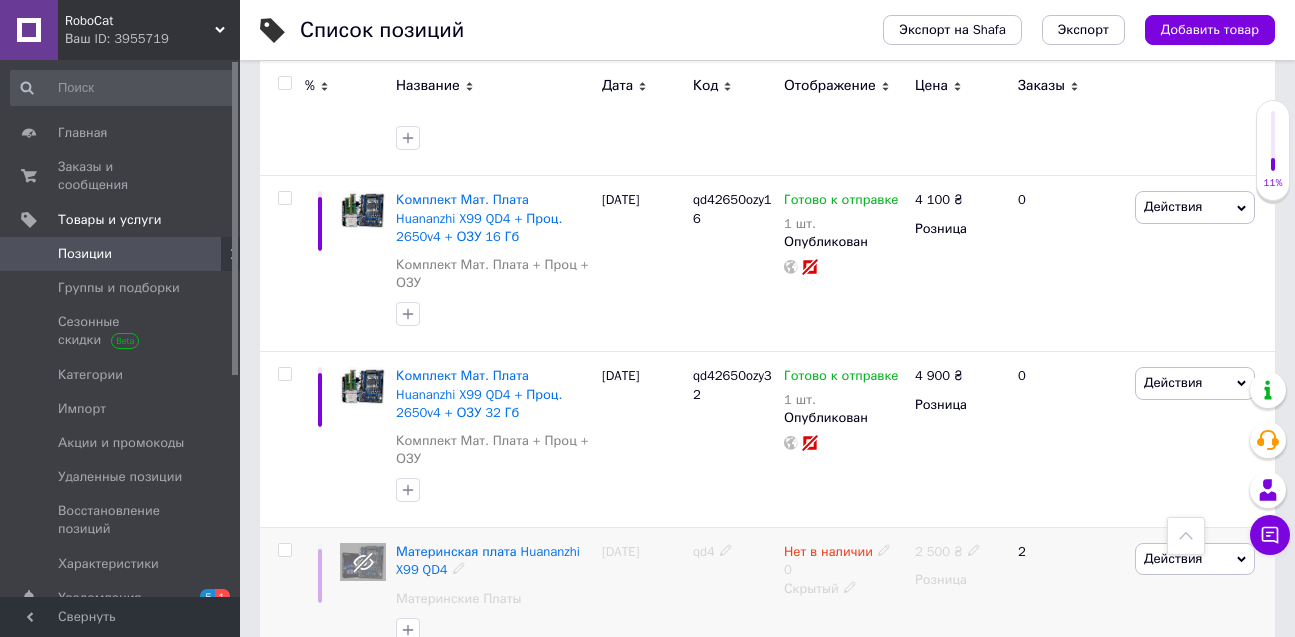 scroll, scrollTop: 3000, scrollLeft: 0, axis: vertical 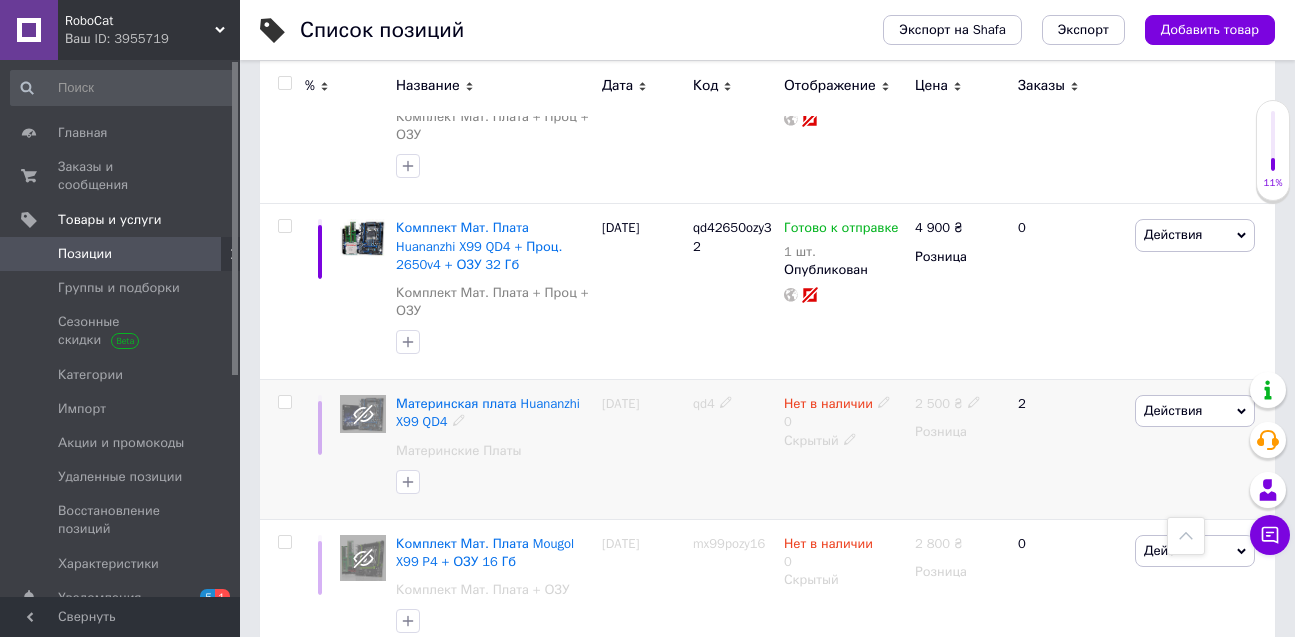 click 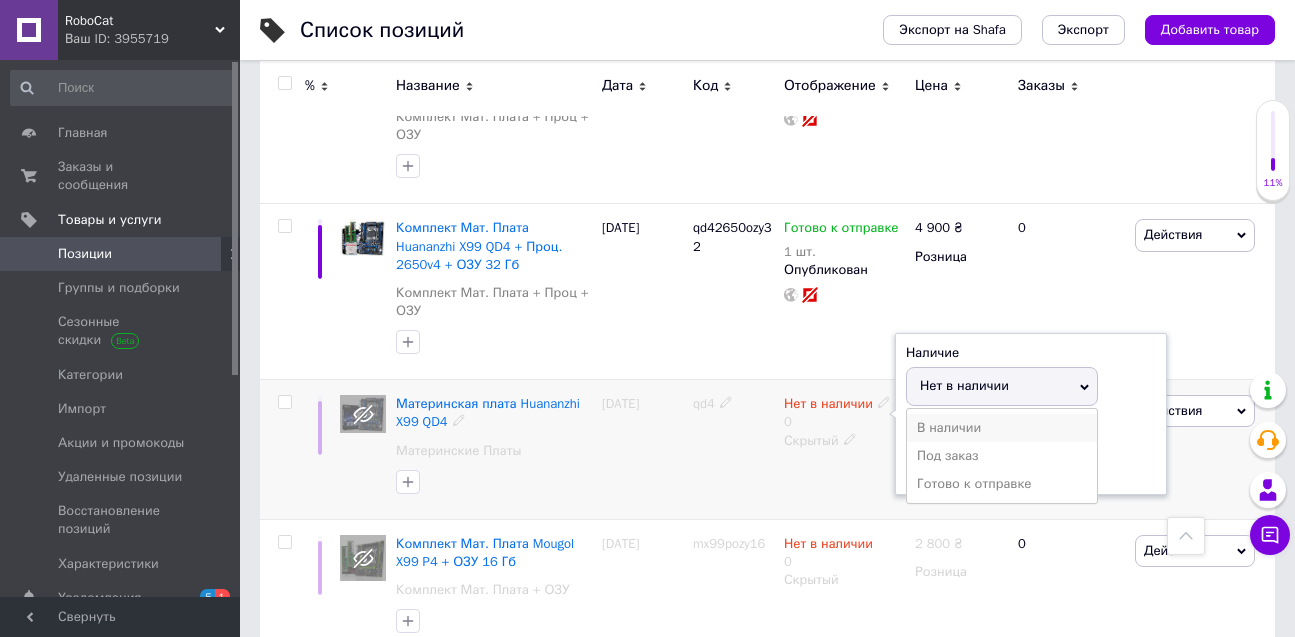 click on "В наличии" at bounding box center [1002, 428] 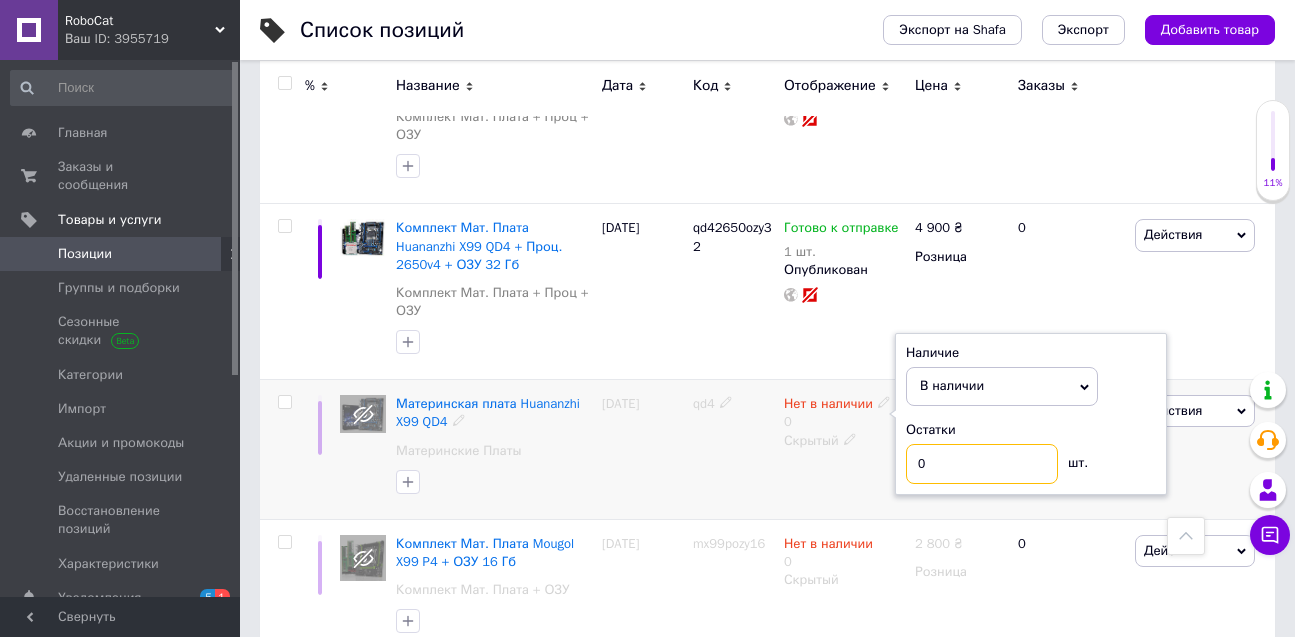 drag, startPoint x: 966, startPoint y: 398, endPoint x: 899, endPoint y: 396, distance: 67.02985 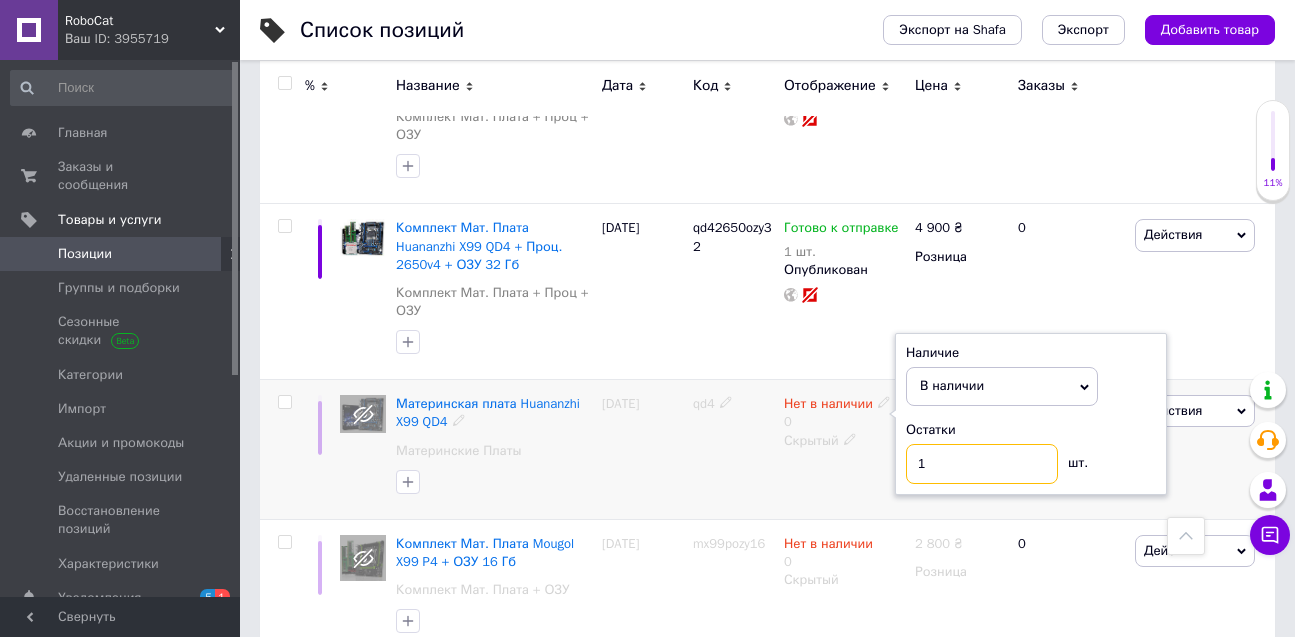 type on "1" 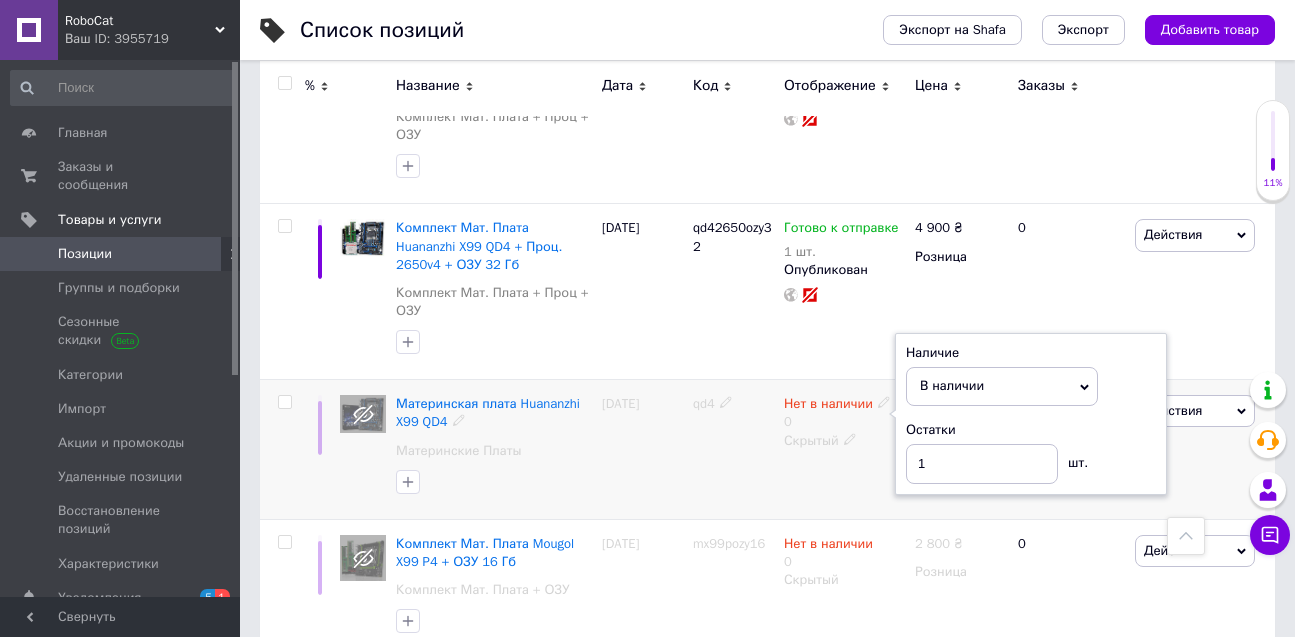 click on "Нет в наличии 0 Наличие В наличии Нет в наличии Под заказ Готово к отправке Остатки 1 шт. Скрытый" at bounding box center (844, 450) 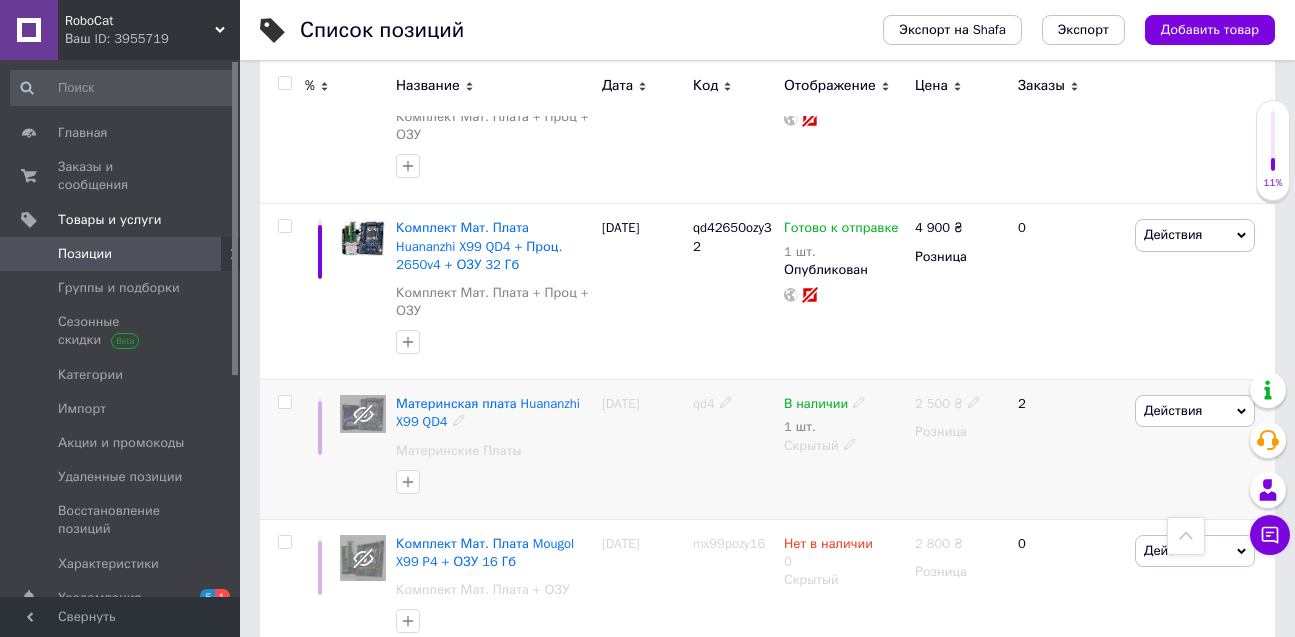 click 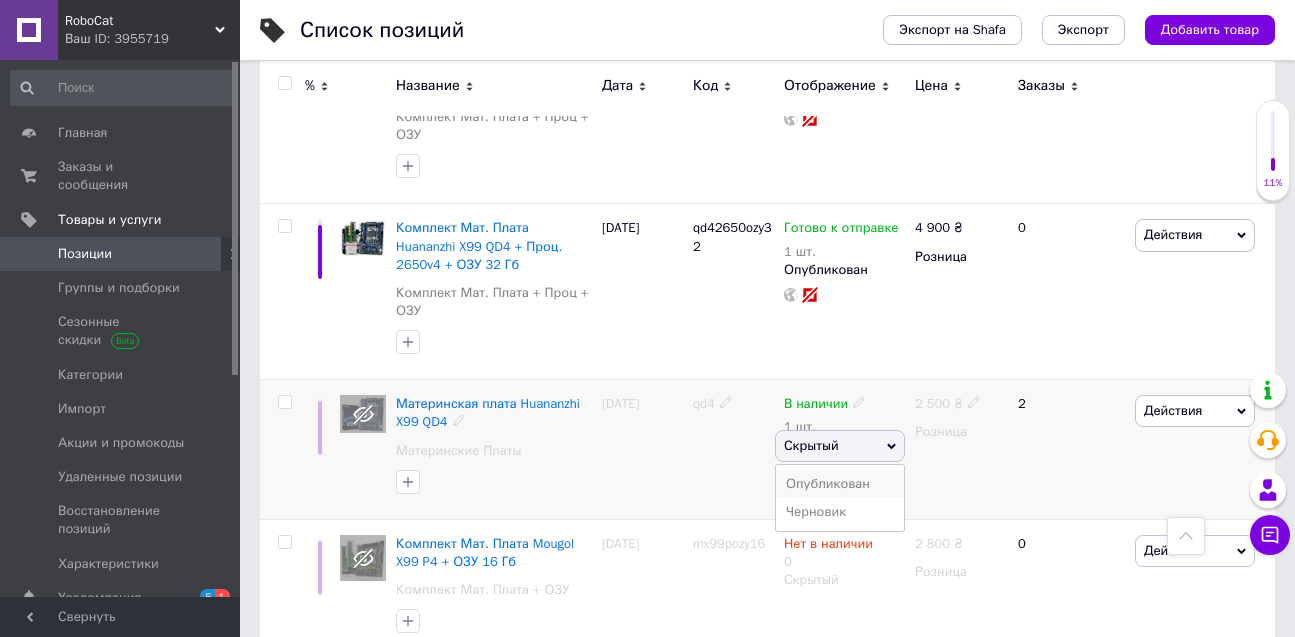 click on "Опубликован" at bounding box center (840, 484) 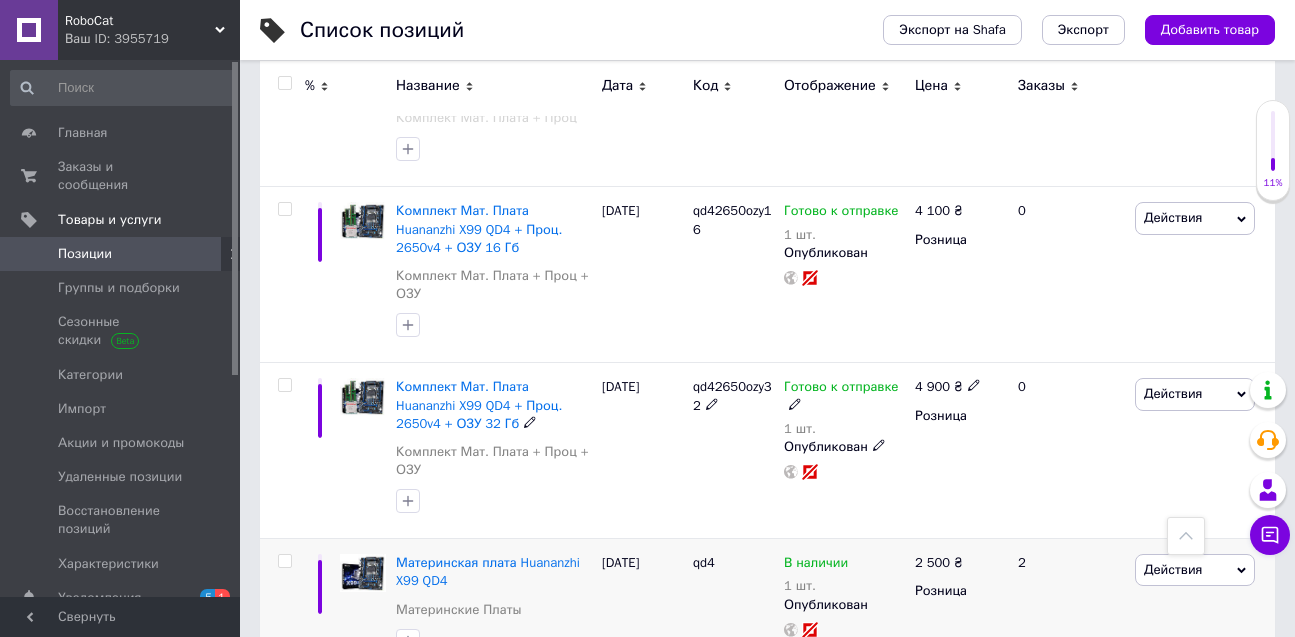 scroll, scrollTop: 3031, scrollLeft: 0, axis: vertical 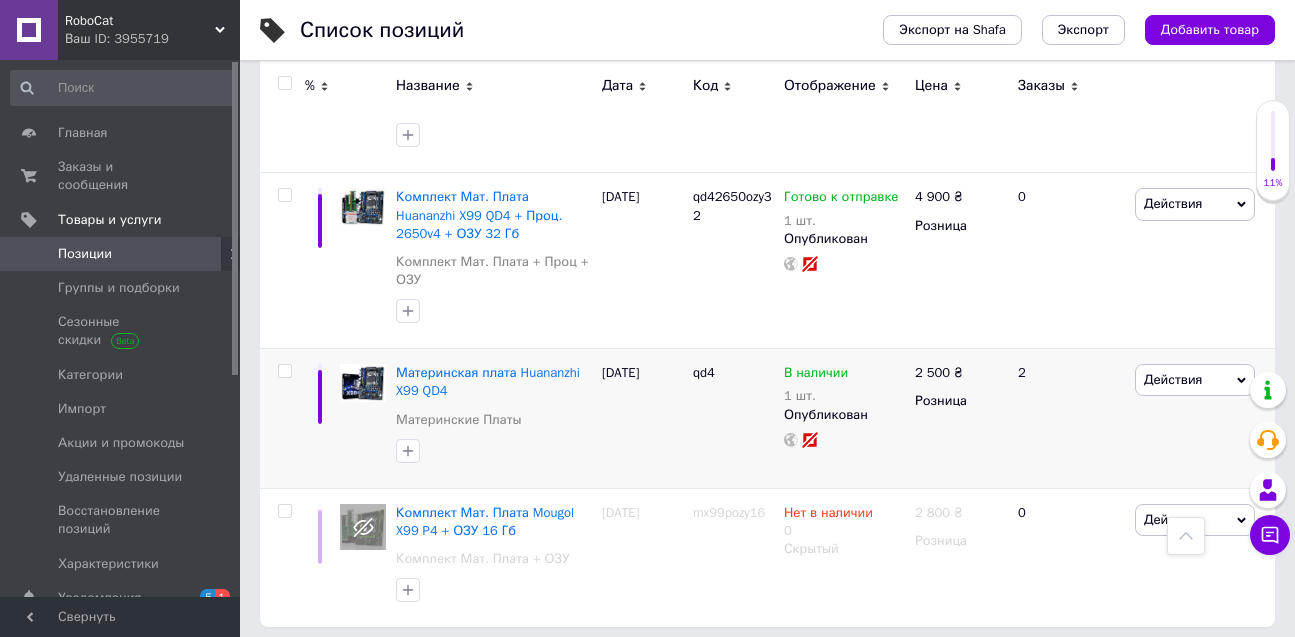 click on "2" at bounding box center [327, 668] 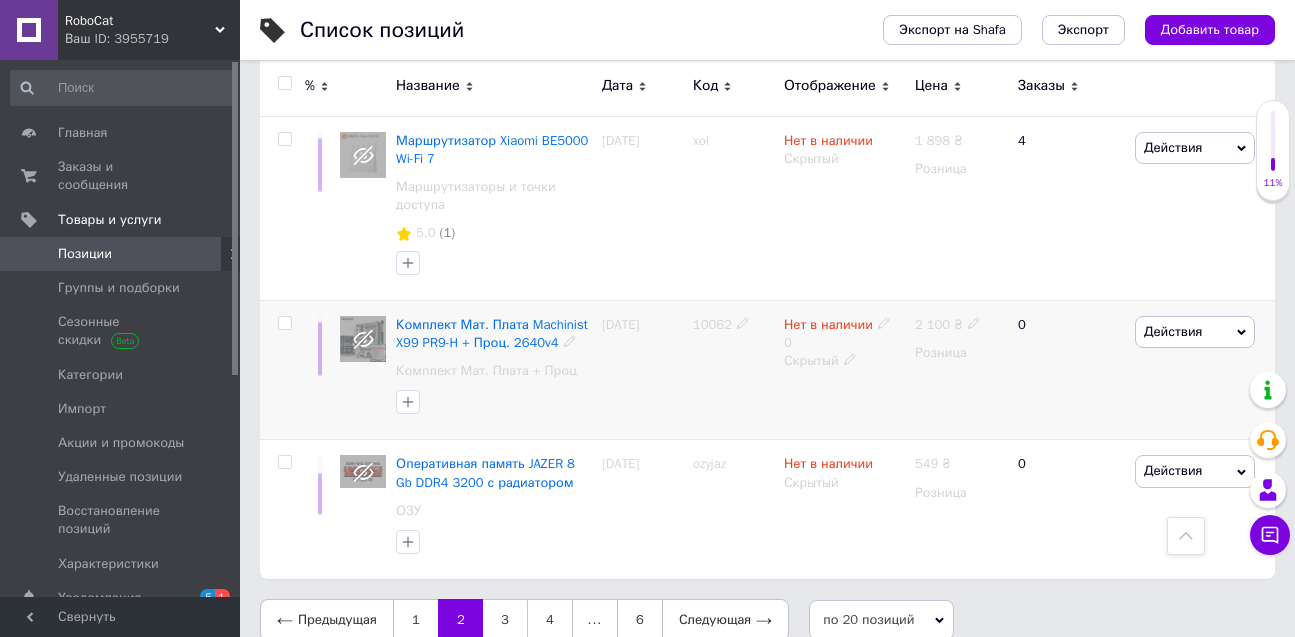 scroll, scrollTop: 3103, scrollLeft: 0, axis: vertical 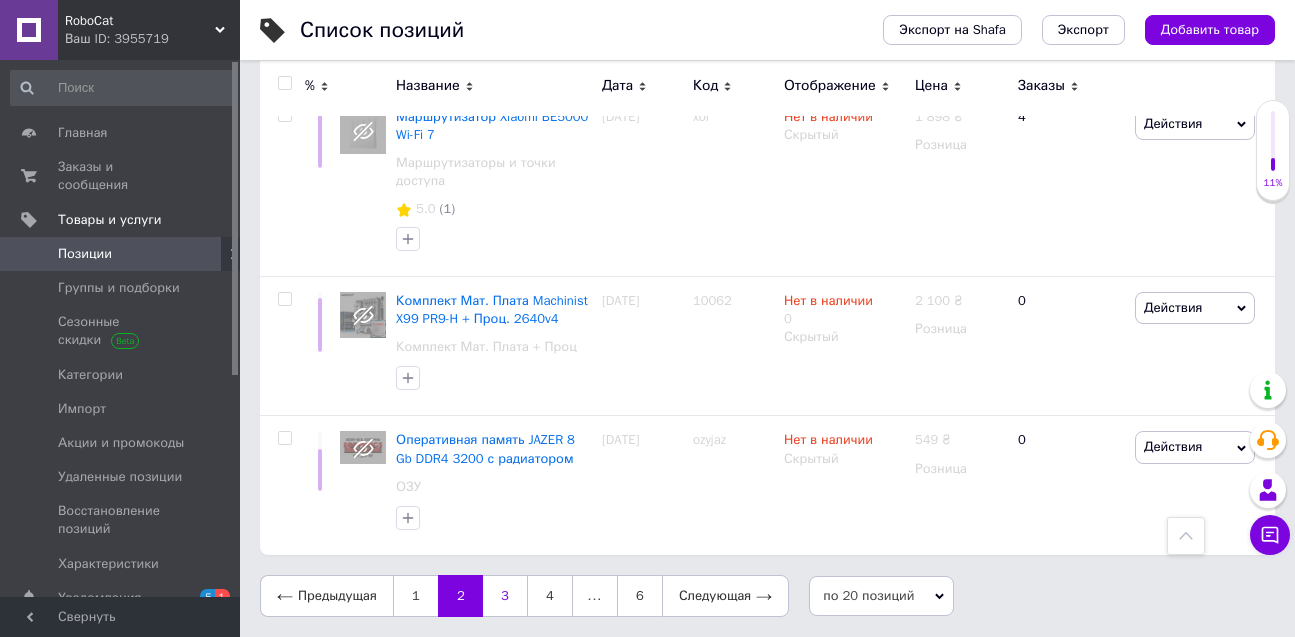 click on "3" at bounding box center (505, 596) 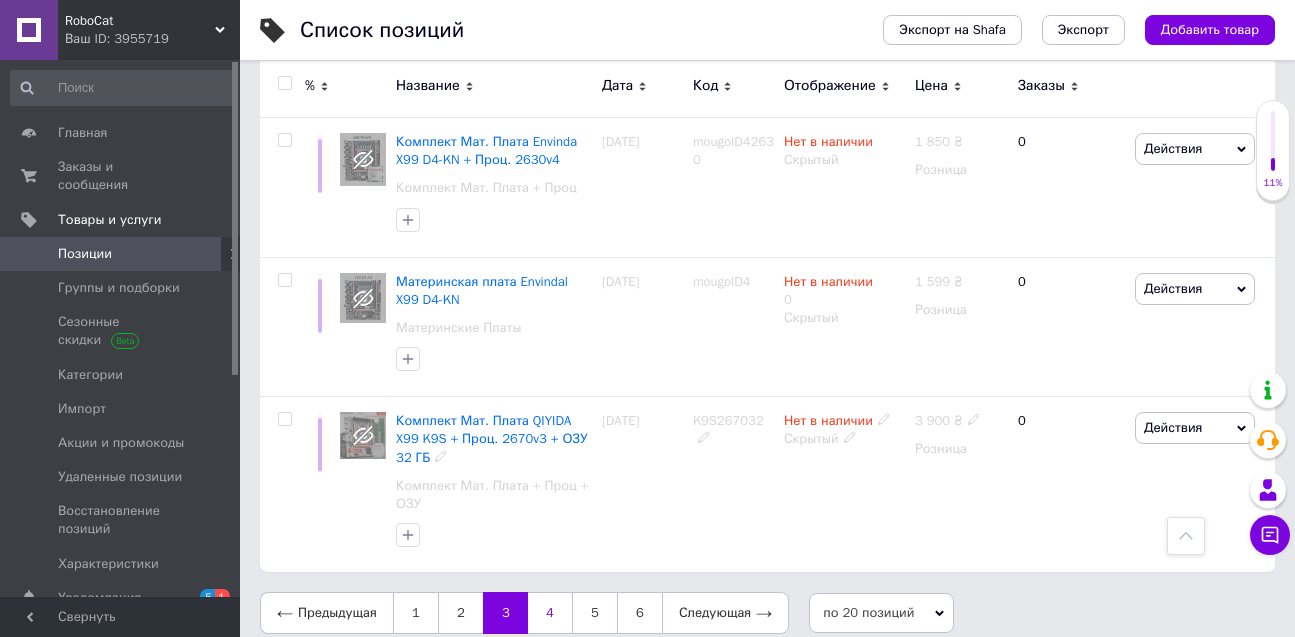 scroll, scrollTop: 2940, scrollLeft: 0, axis: vertical 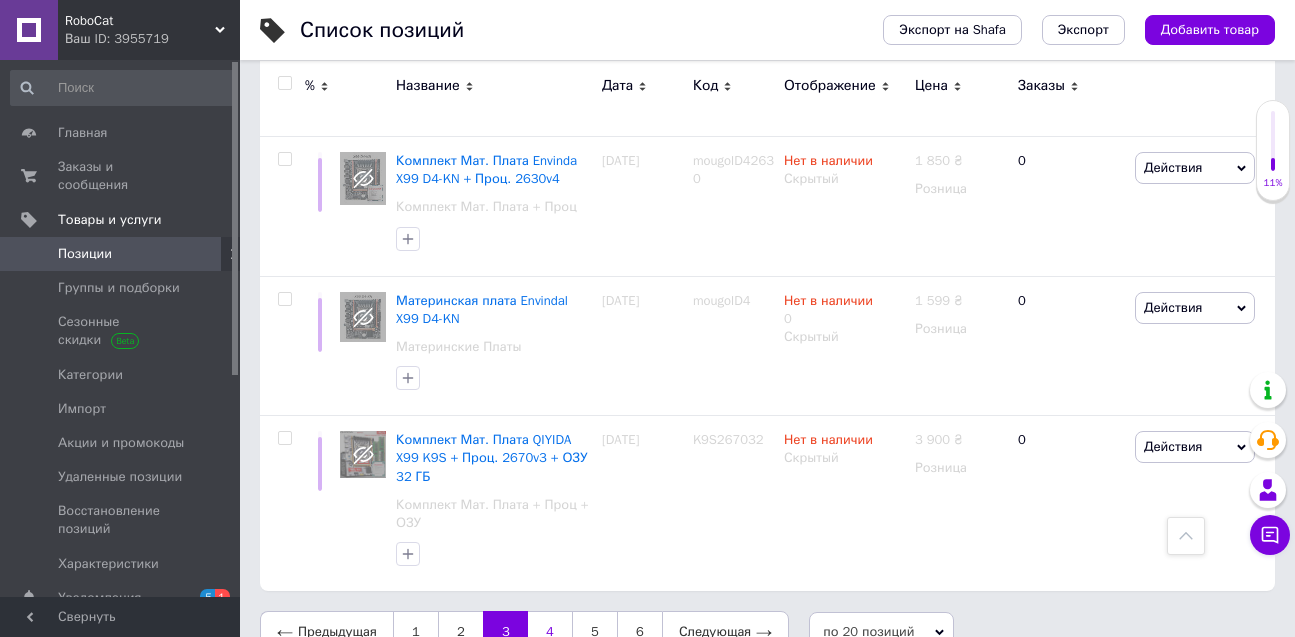click on "4" at bounding box center (550, 632) 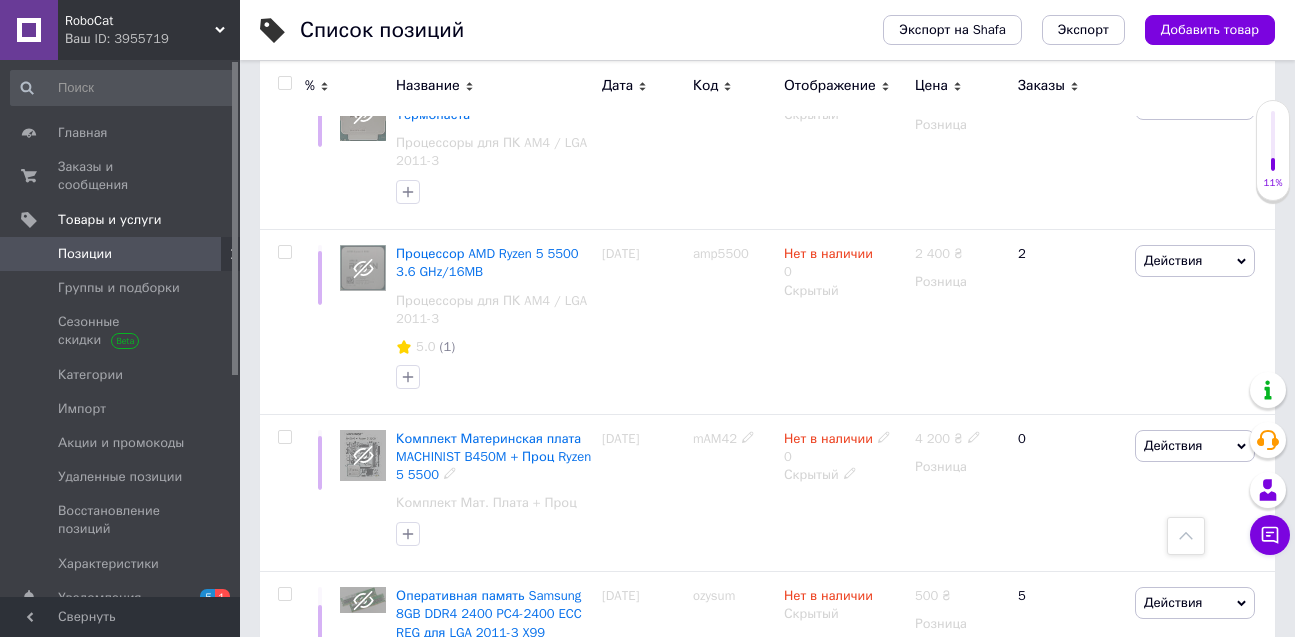 scroll, scrollTop: 2984, scrollLeft: 0, axis: vertical 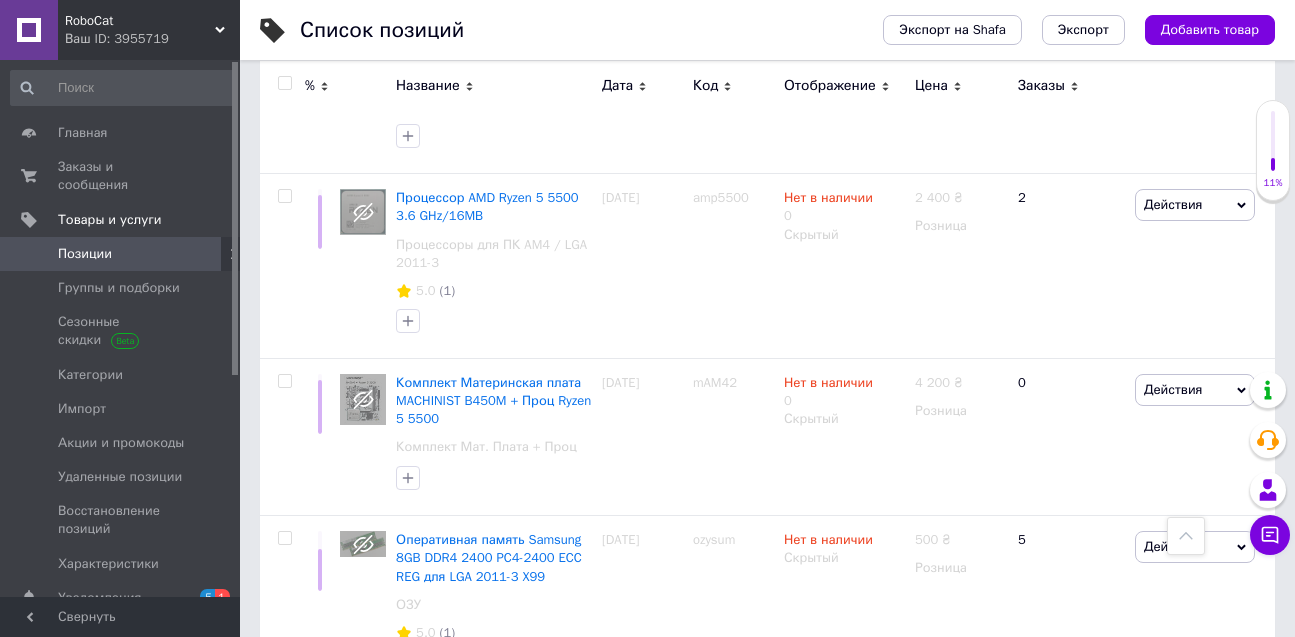click on "5" at bounding box center [595, 741] 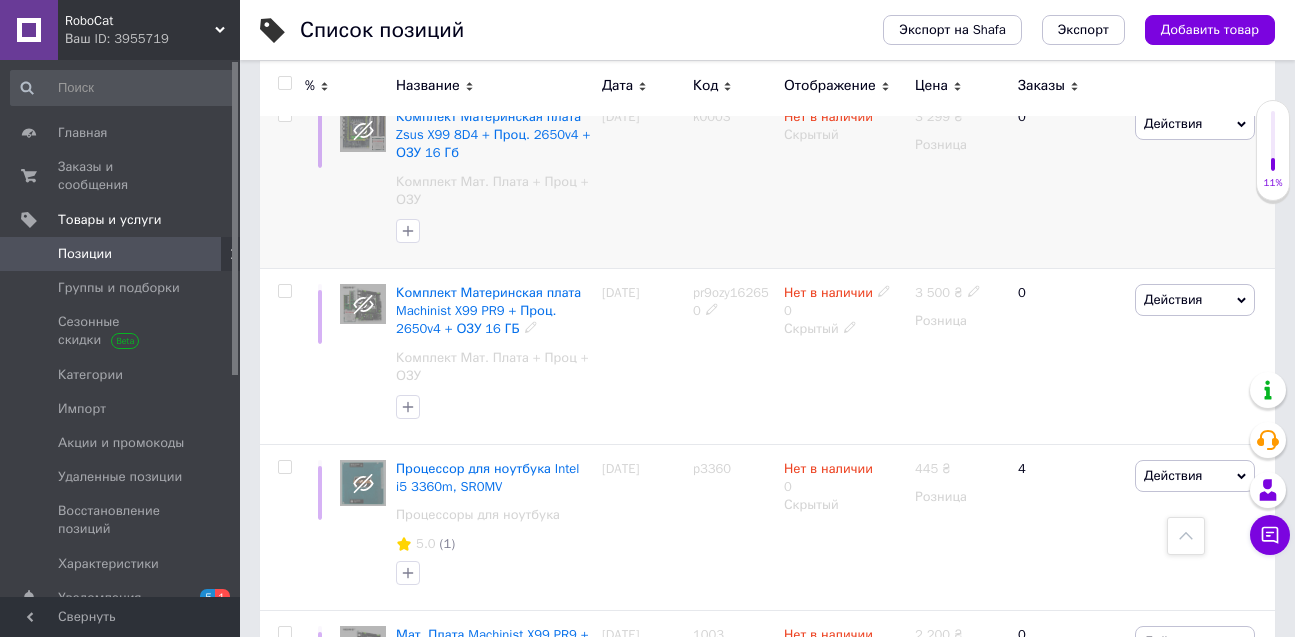 scroll, scrollTop: 1858, scrollLeft: 0, axis: vertical 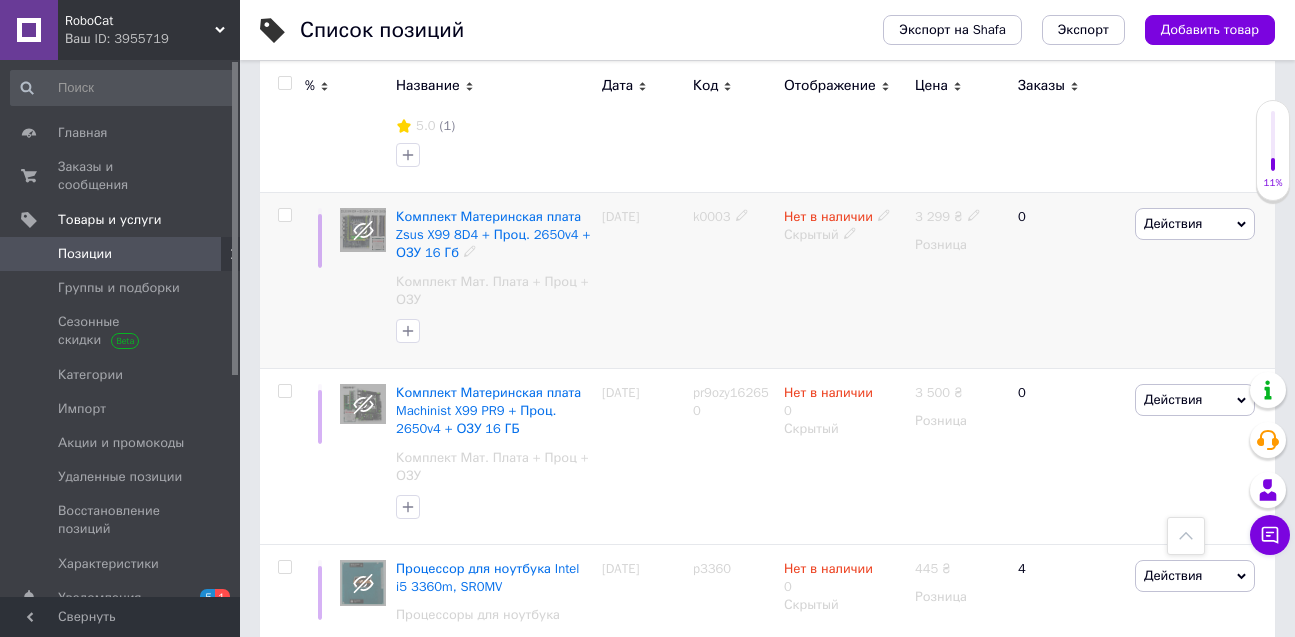 click 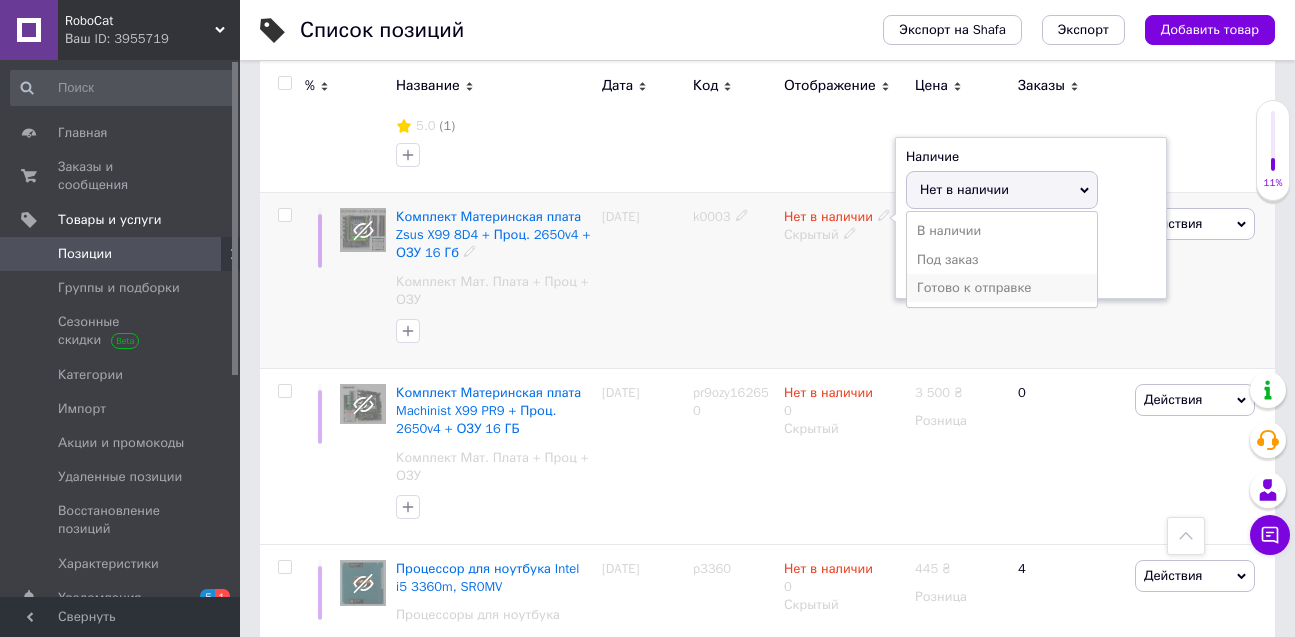 click on "Готово к отправке" at bounding box center [1002, 288] 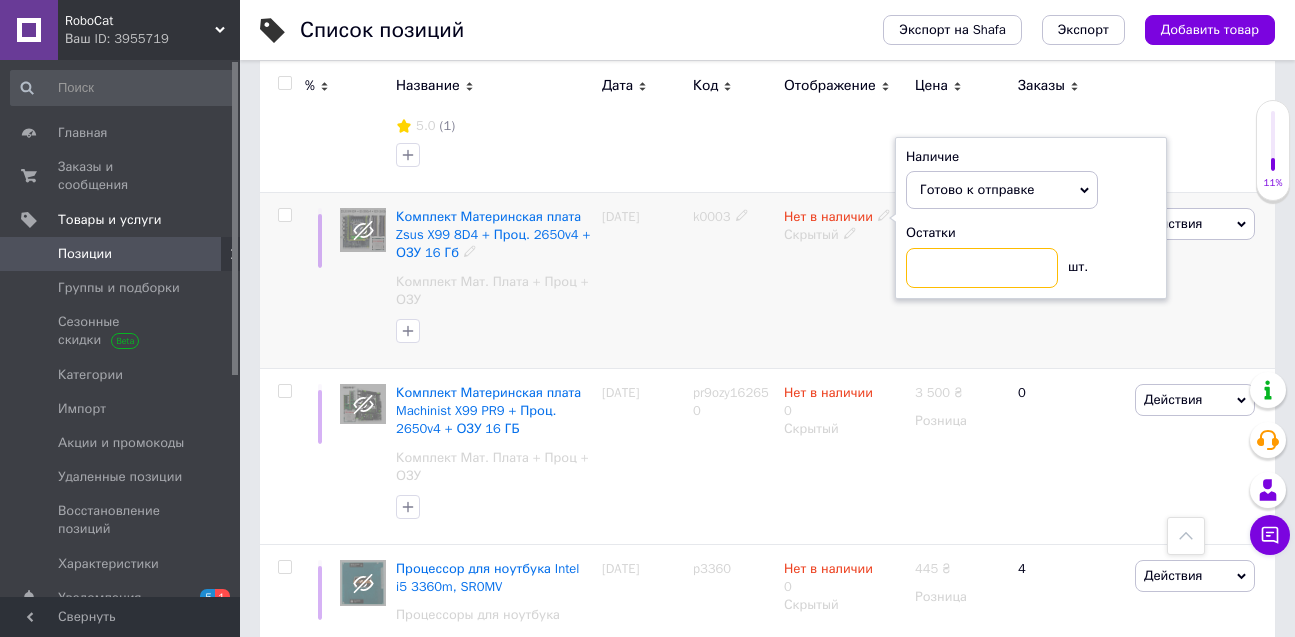 click at bounding box center (982, 268) 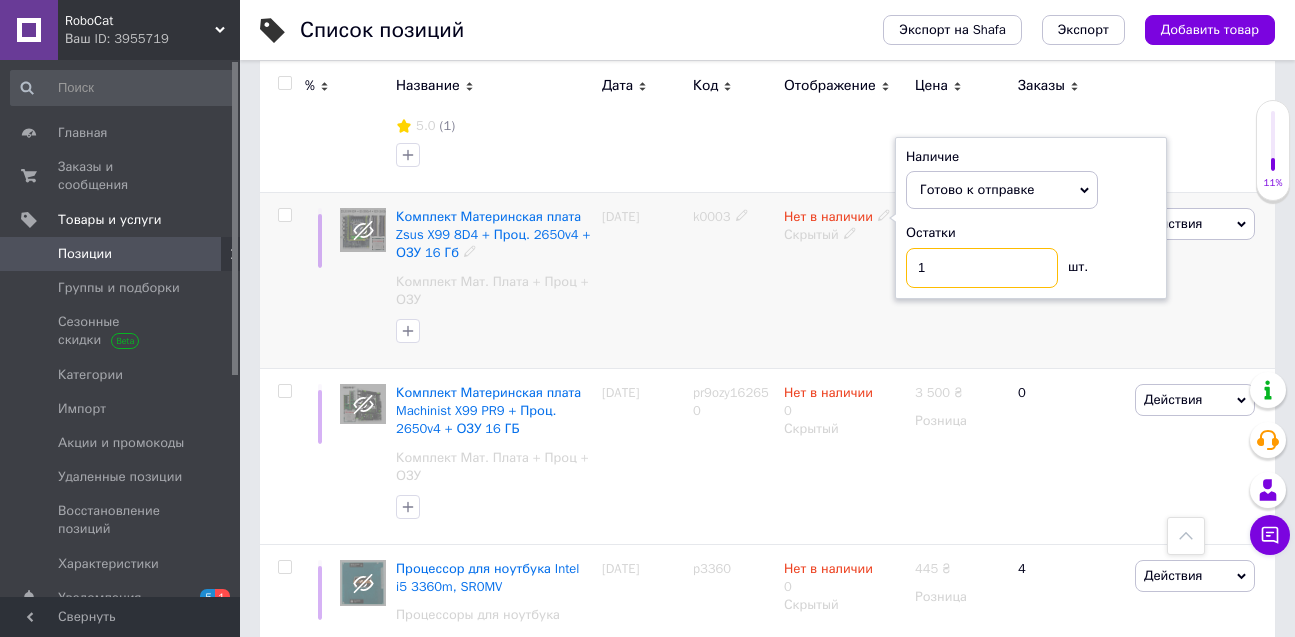 type on "1" 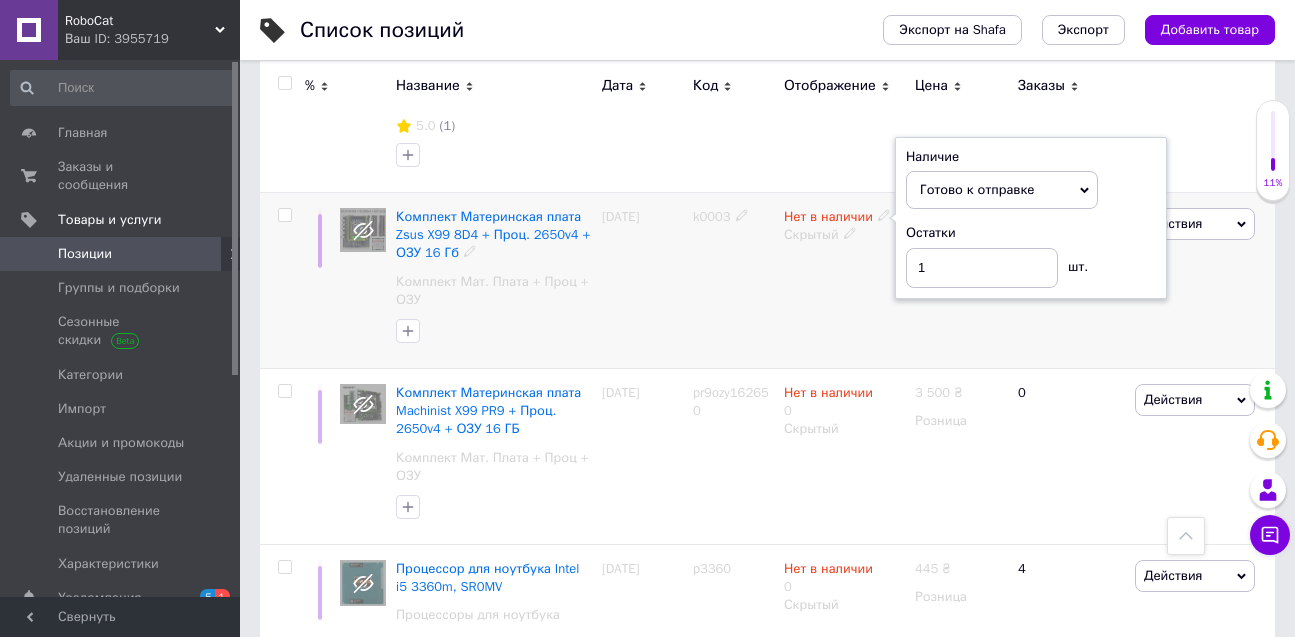 click on "Нет в наличии Наличие Готово к отправке В наличии Нет в наличии Под заказ Остатки 1 шт. Скрытый" at bounding box center (844, 281) 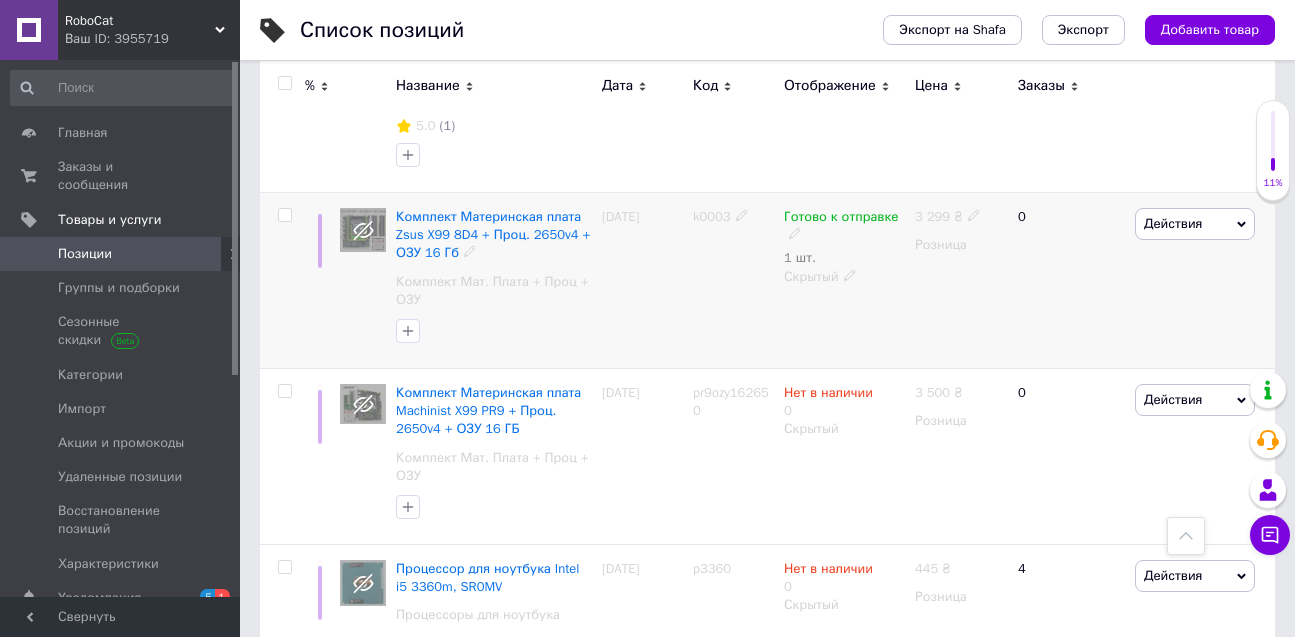 click 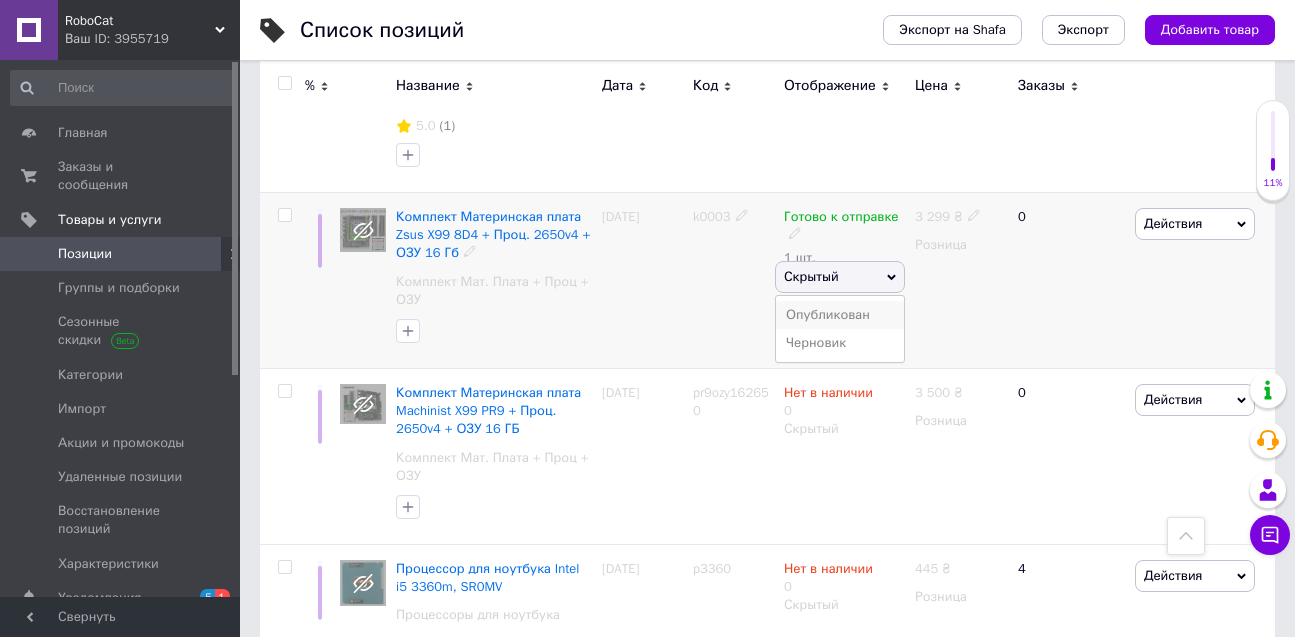click on "Опубликован" at bounding box center [840, 315] 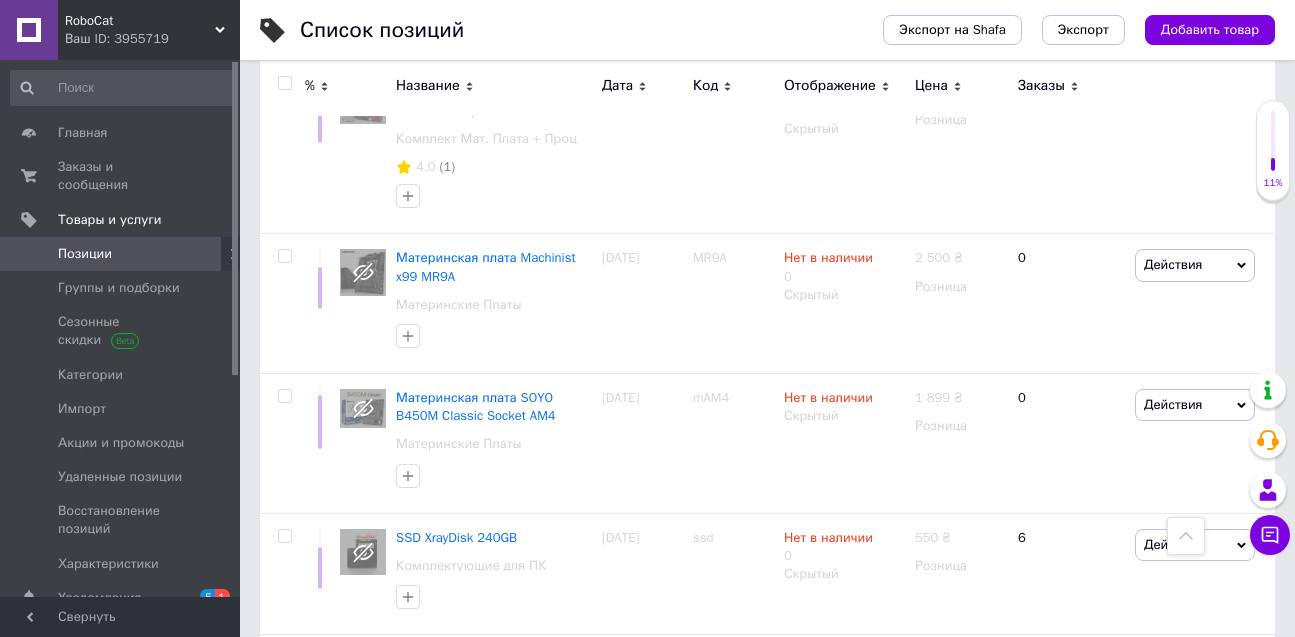 scroll, scrollTop: 3039, scrollLeft: 0, axis: vertical 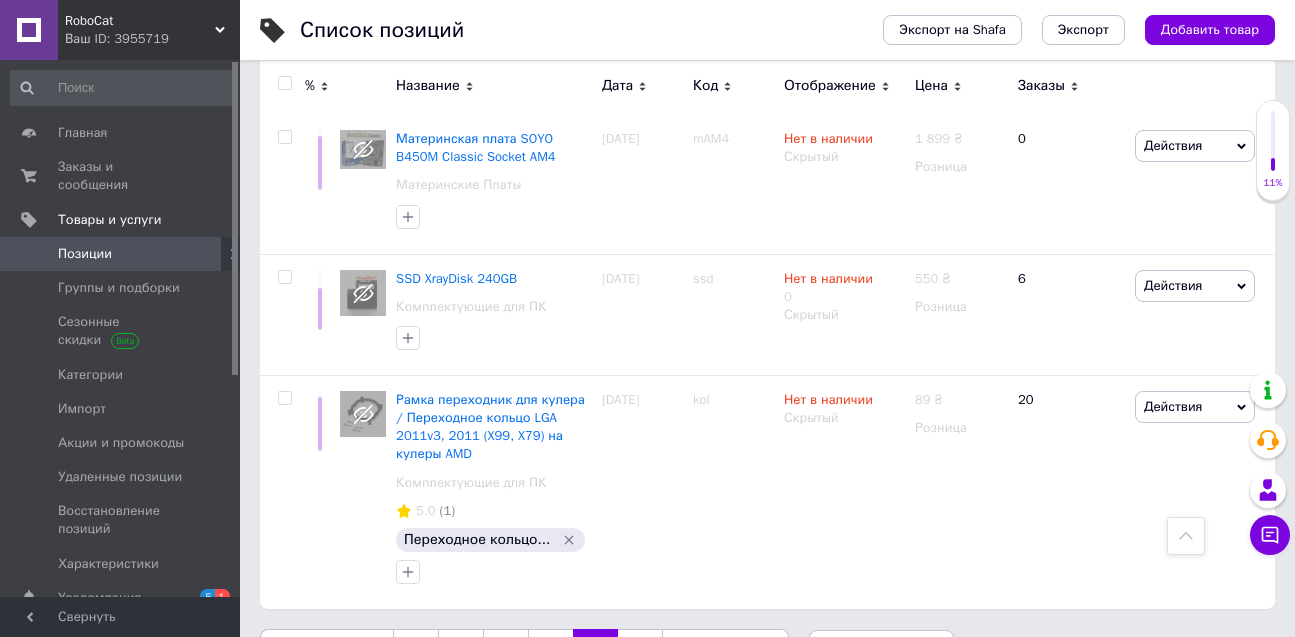click on "6" at bounding box center (640, 650) 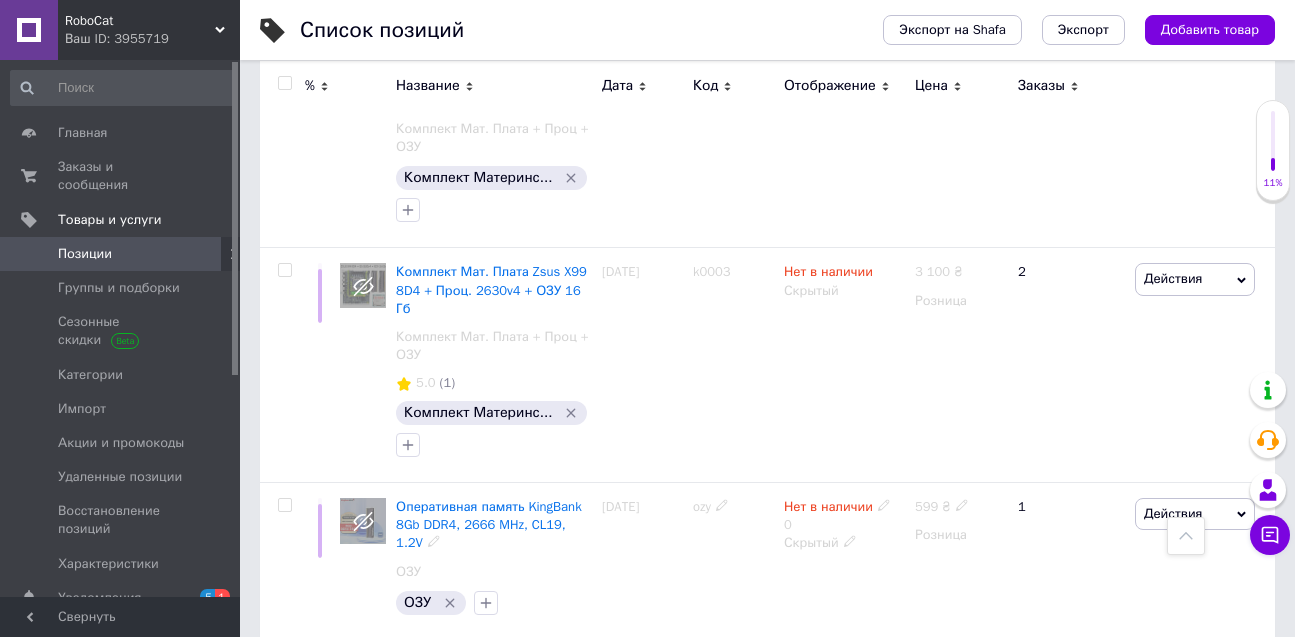 scroll, scrollTop: 575, scrollLeft: 0, axis: vertical 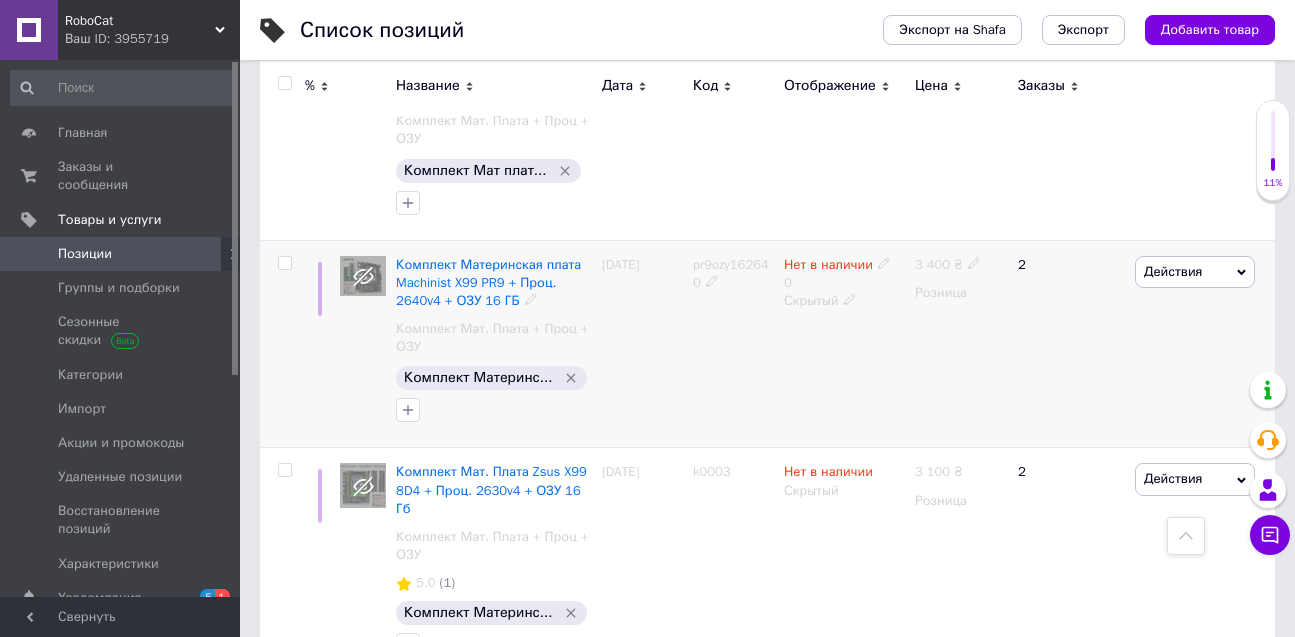 click 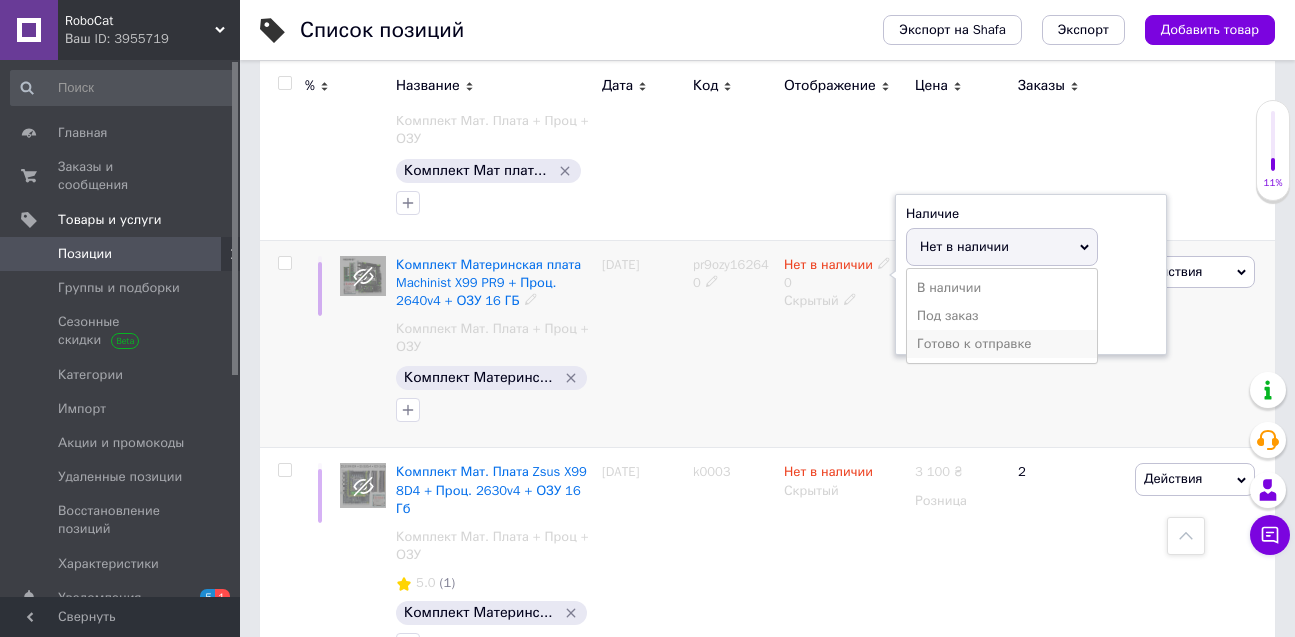 click on "Готово к отправке" at bounding box center [1002, 344] 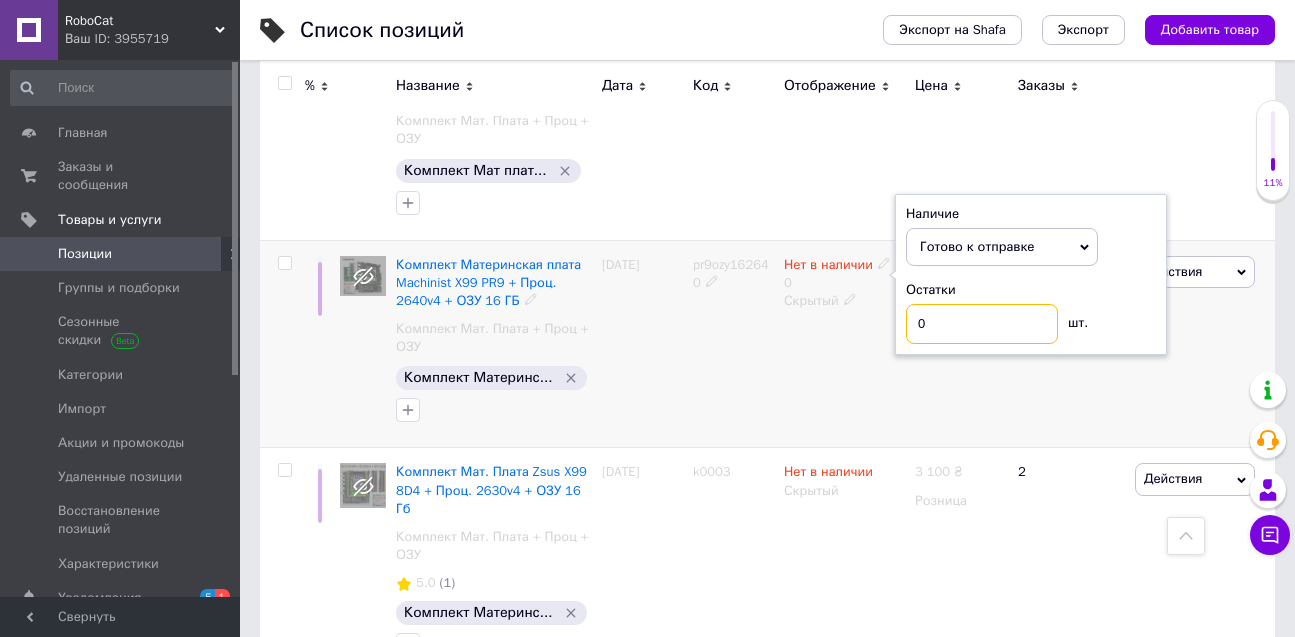 drag, startPoint x: 956, startPoint y: 316, endPoint x: 841, endPoint y: 319, distance: 115.03912 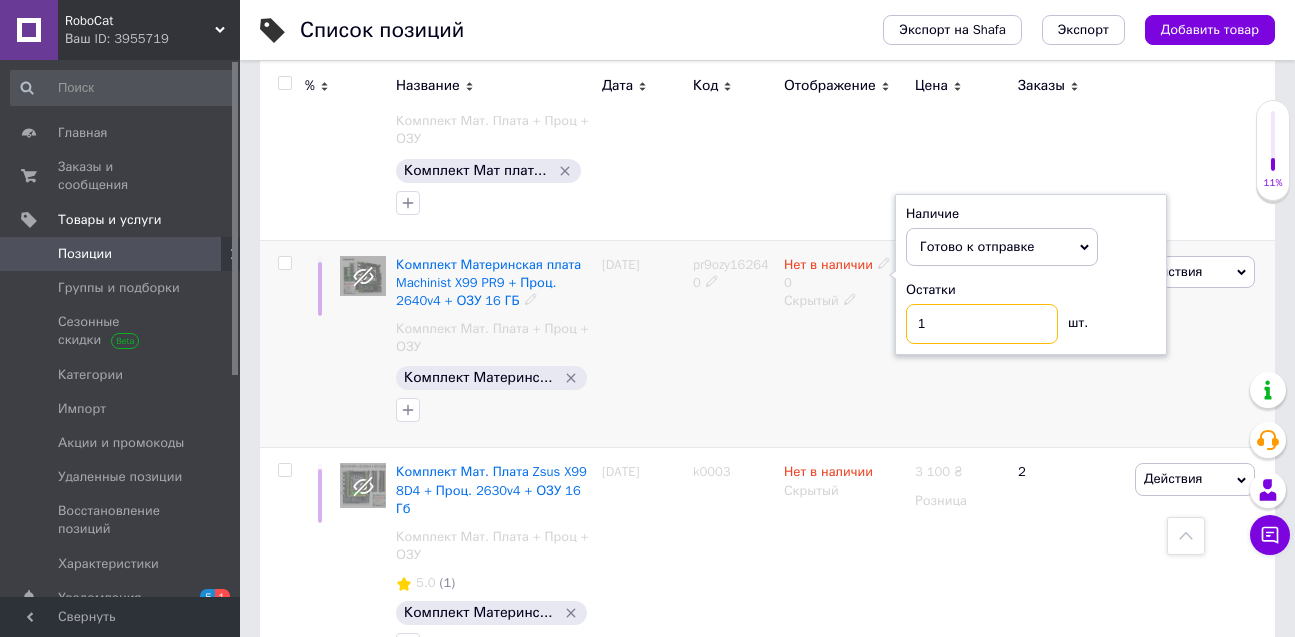 type on "1" 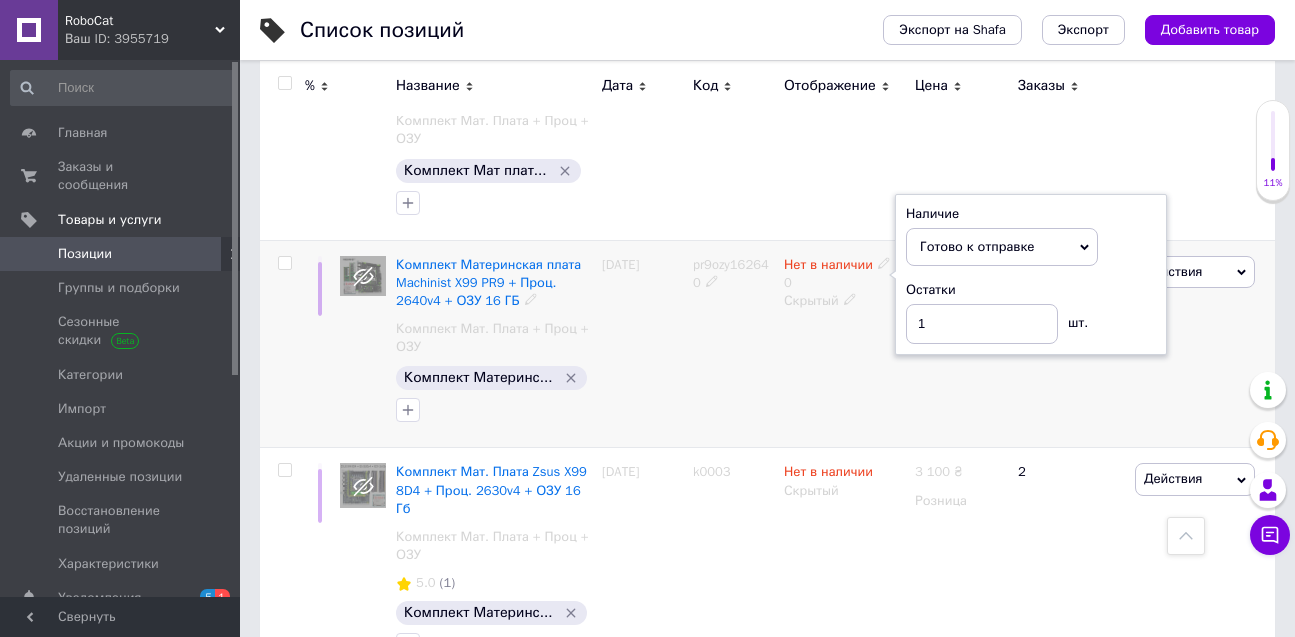 click on "Нет в наличии 0 Наличие Готово к отправке В наличии Нет в наличии Под заказ Остатки 1 шт. Скрытый" at bounding box center [844, 344] 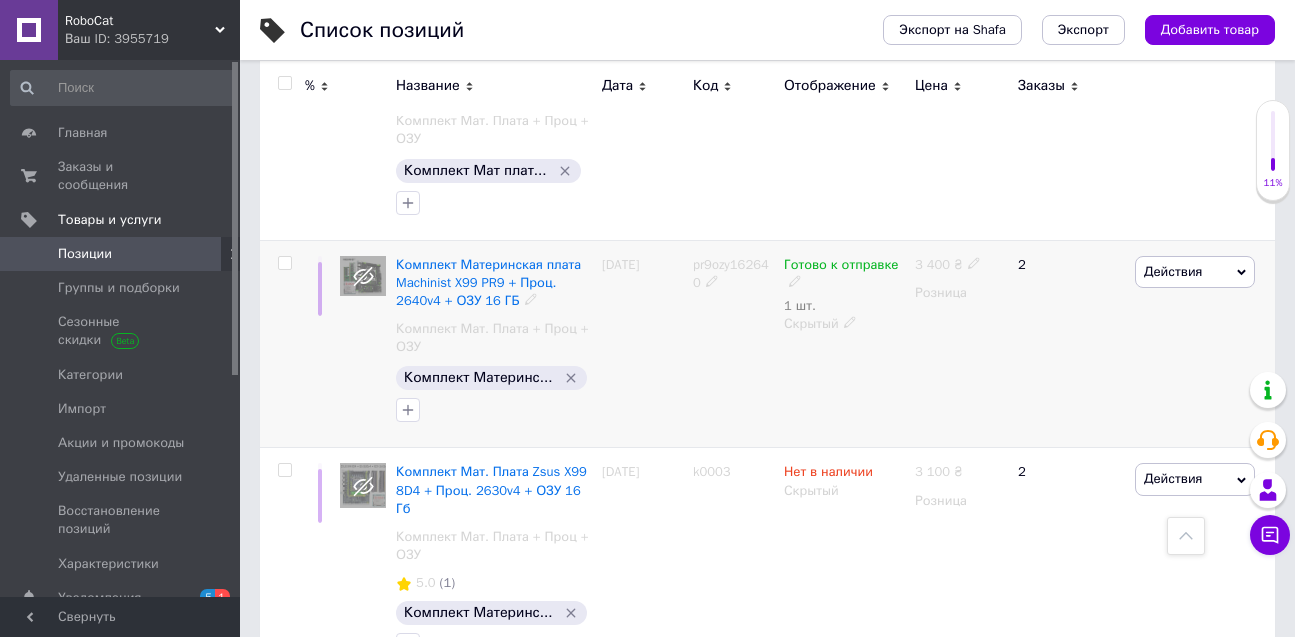 click 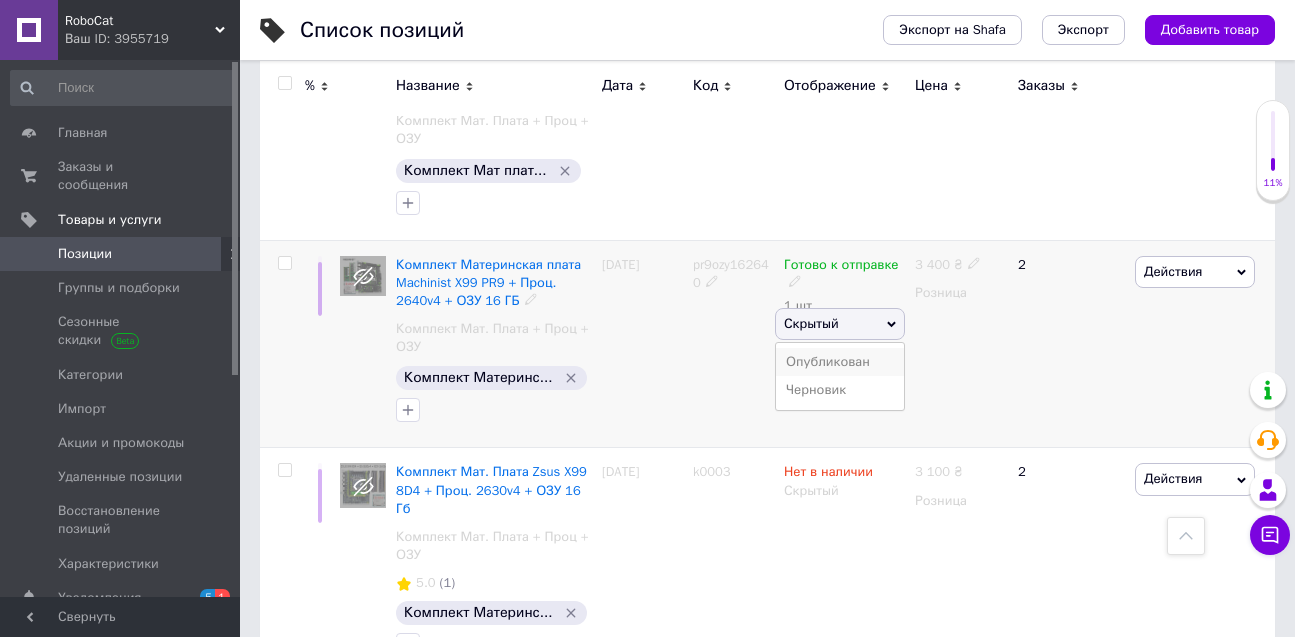 click on "Опубликован" at bounding box center [840, 362] 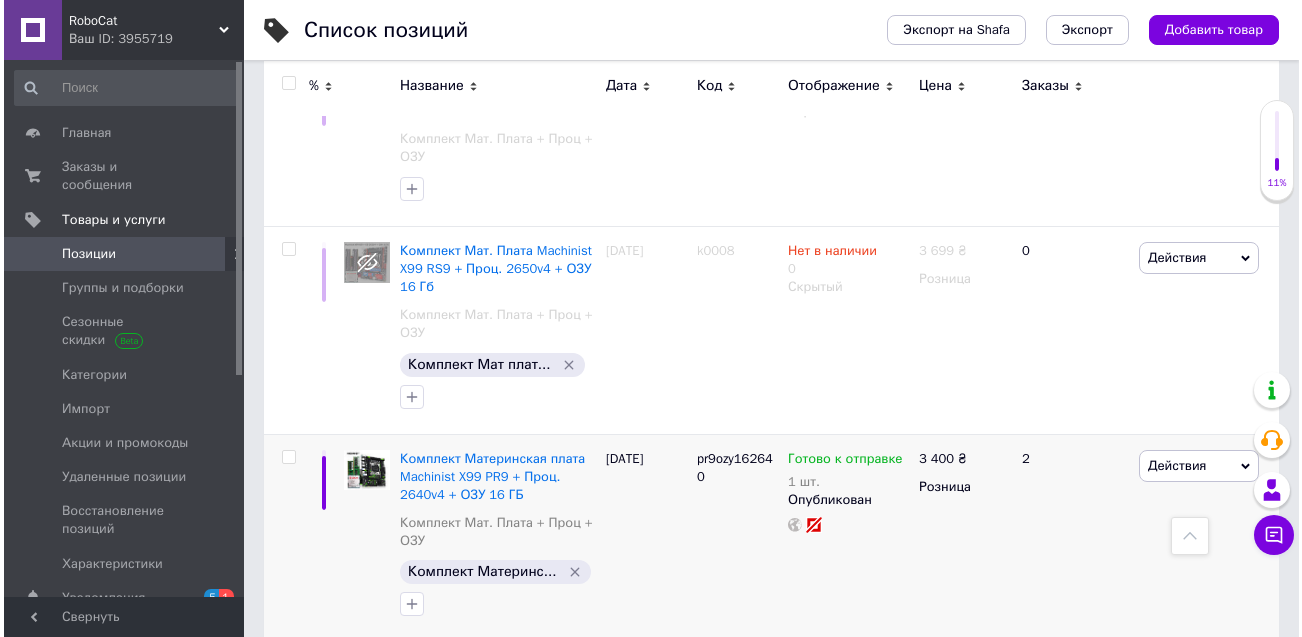 scroll, scrollTop: 375, scrollLeft: 0, axis: vertical 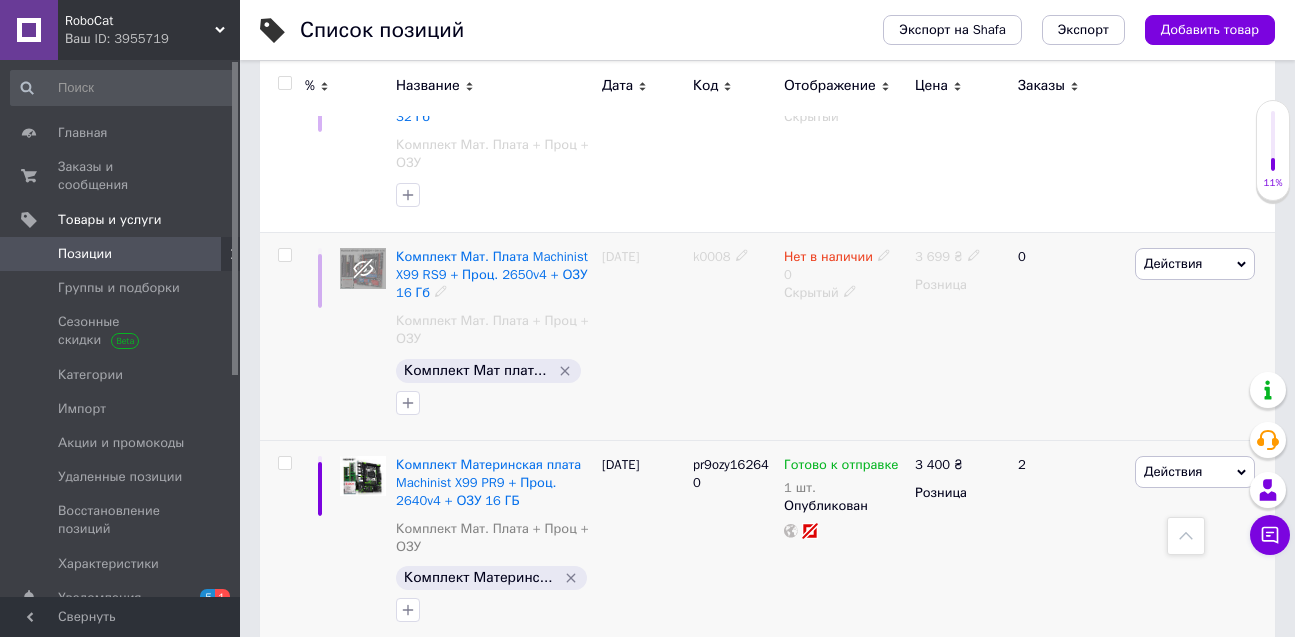 click on "0" at bounding box center [1068, 336] 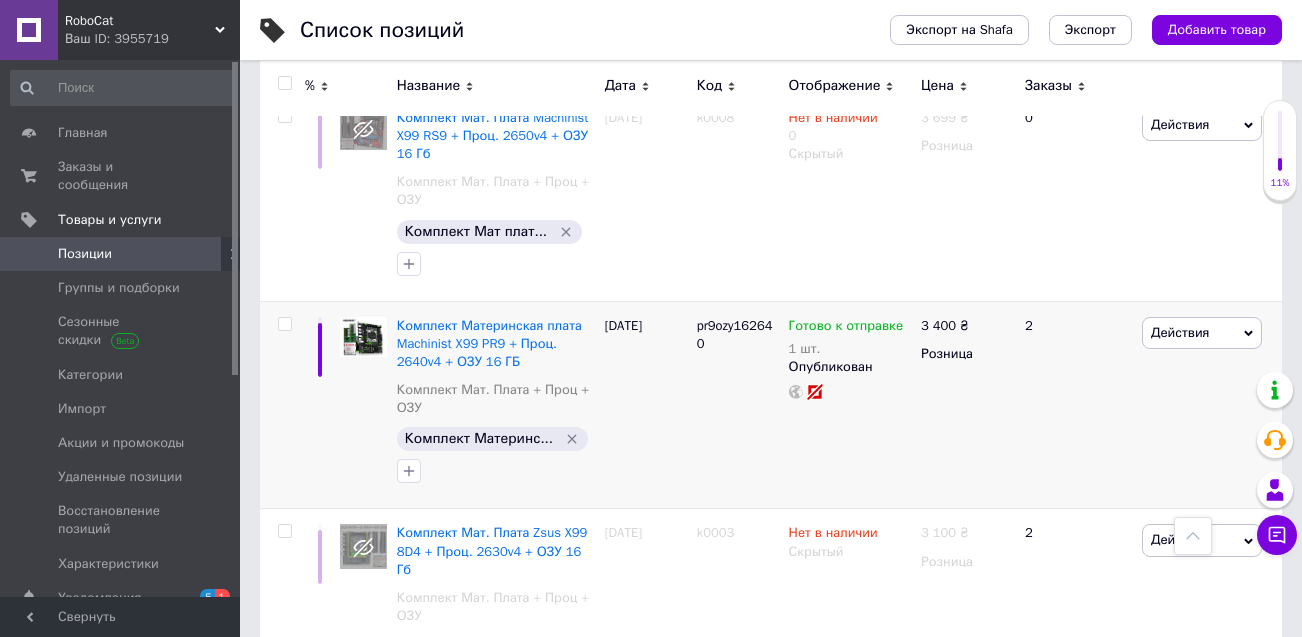 scroll, scrollTop: 551, scrollLeft: 0, axis: vertical 